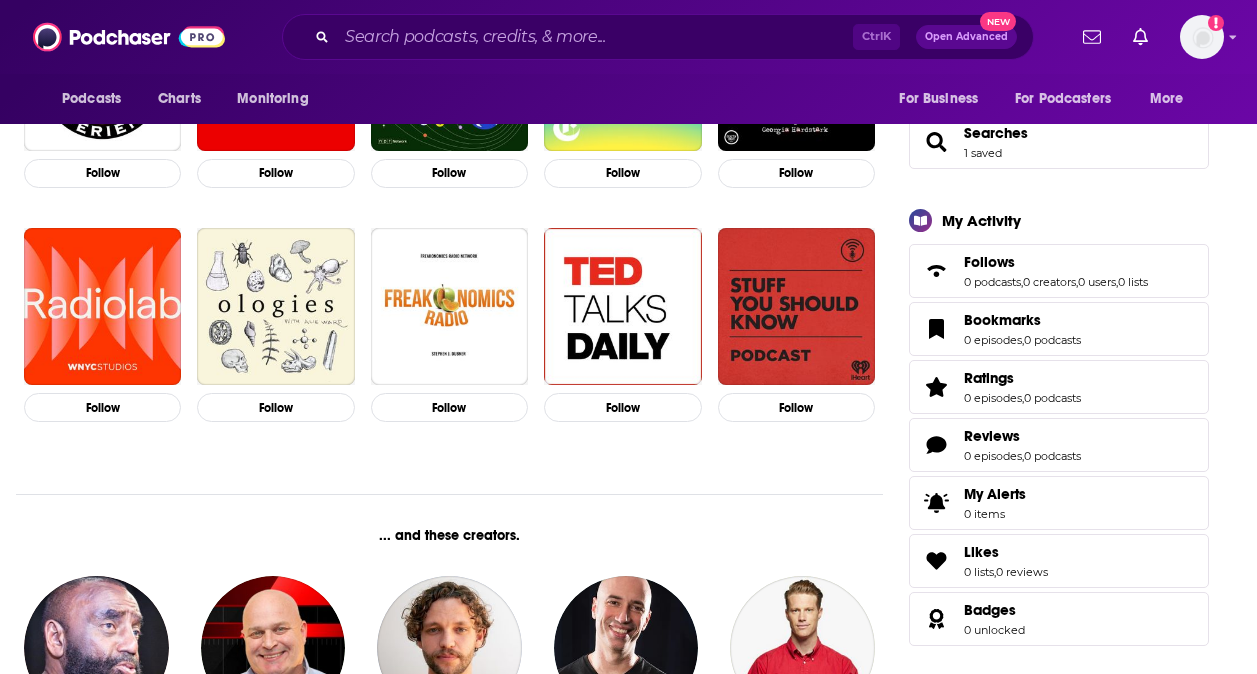 scroll, scrollTop: 0, scrollLeft: 0, axis: both 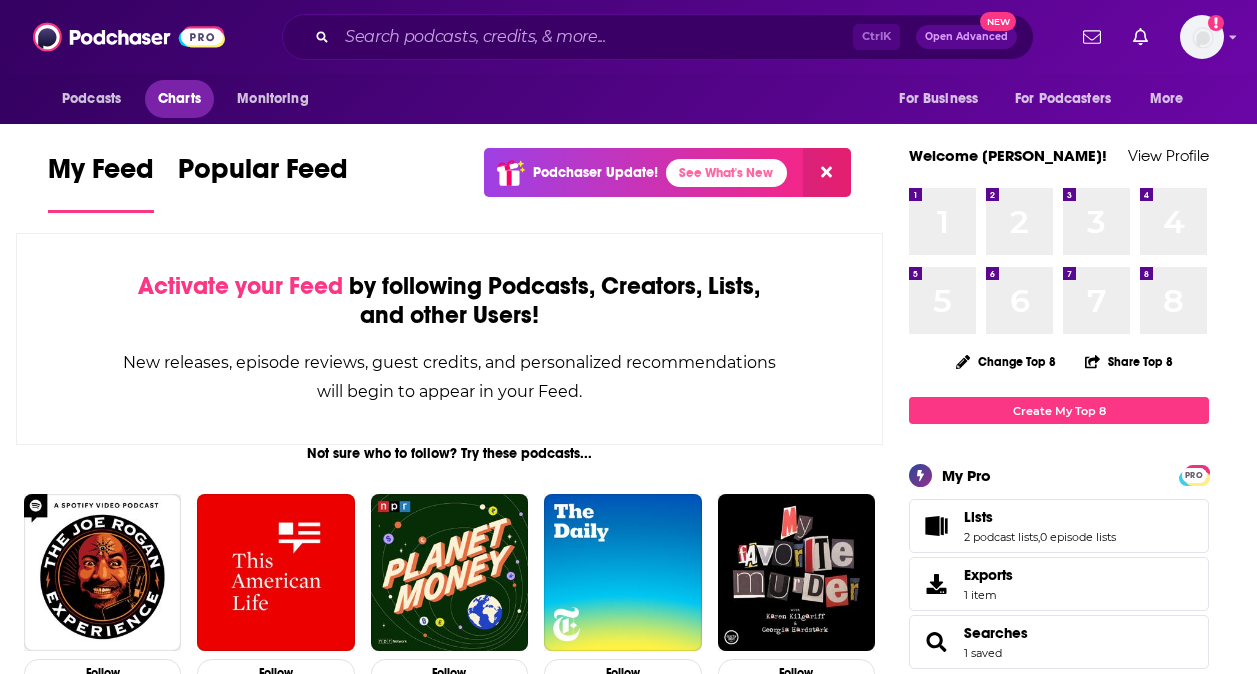 click on "Charts" at bounding box center (179, 99) 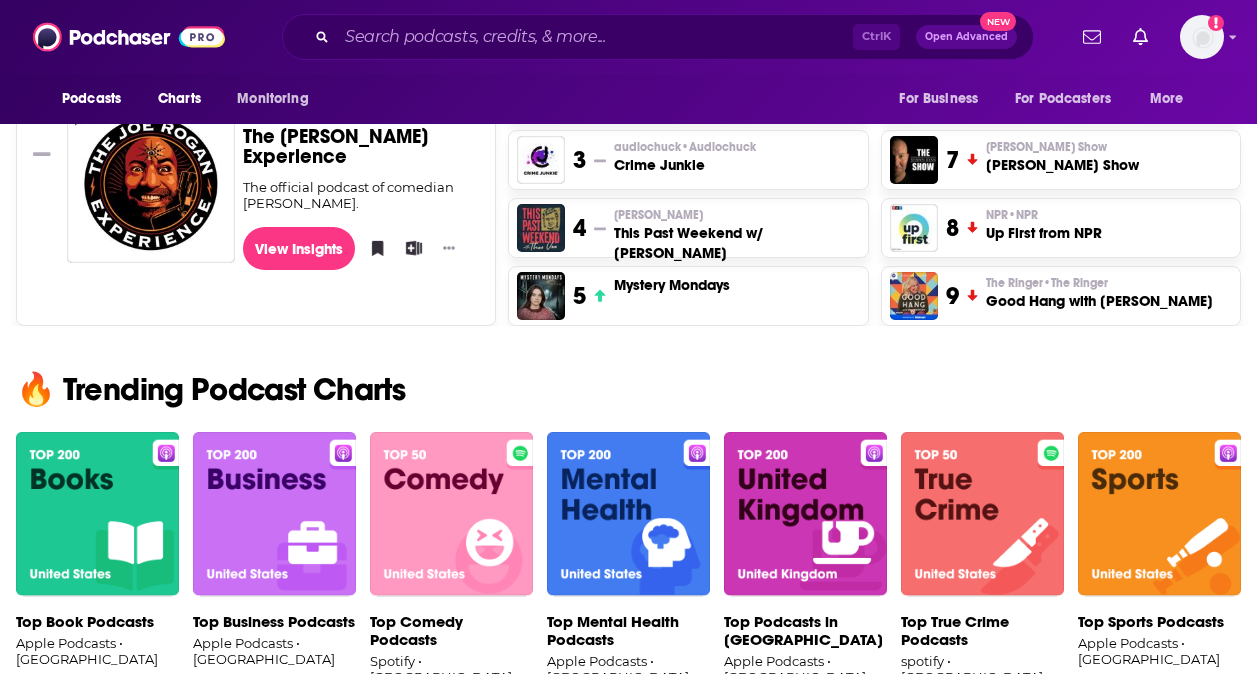 scroll, scrollTop: 1100, scrollLeft: 0, axis: vertical 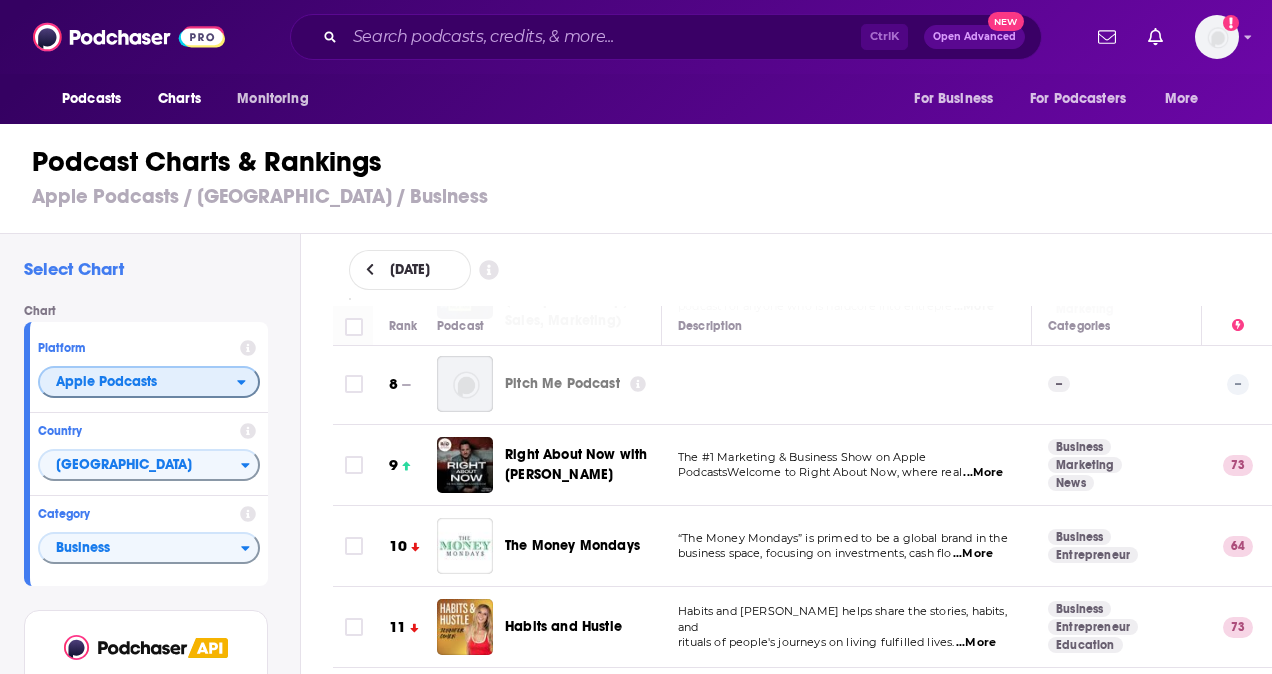 click on "Apple Podcasts" at bounding box center (138, 383) 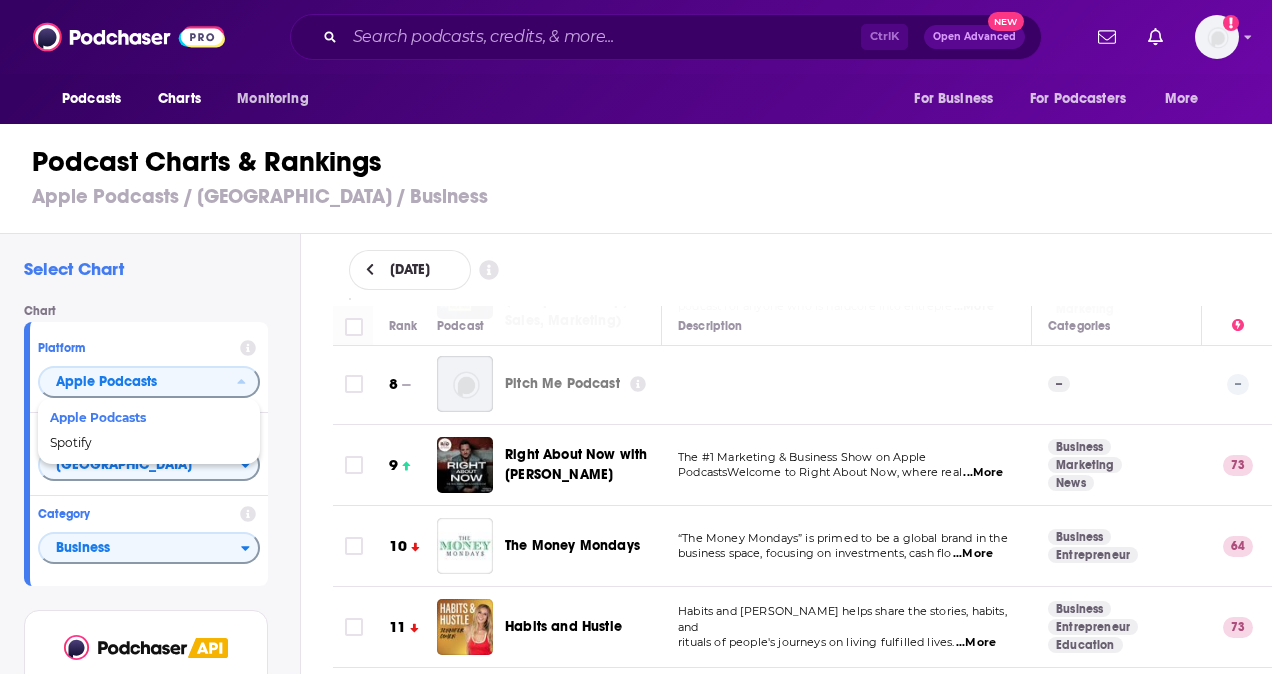 click on "Select Chart Chart Platform Apple Podcasts Apple Podcasts Spotify Country United States Category Business View chart Use Podchaser data in your own app. Get started for free" at bounding box center [150, 510] 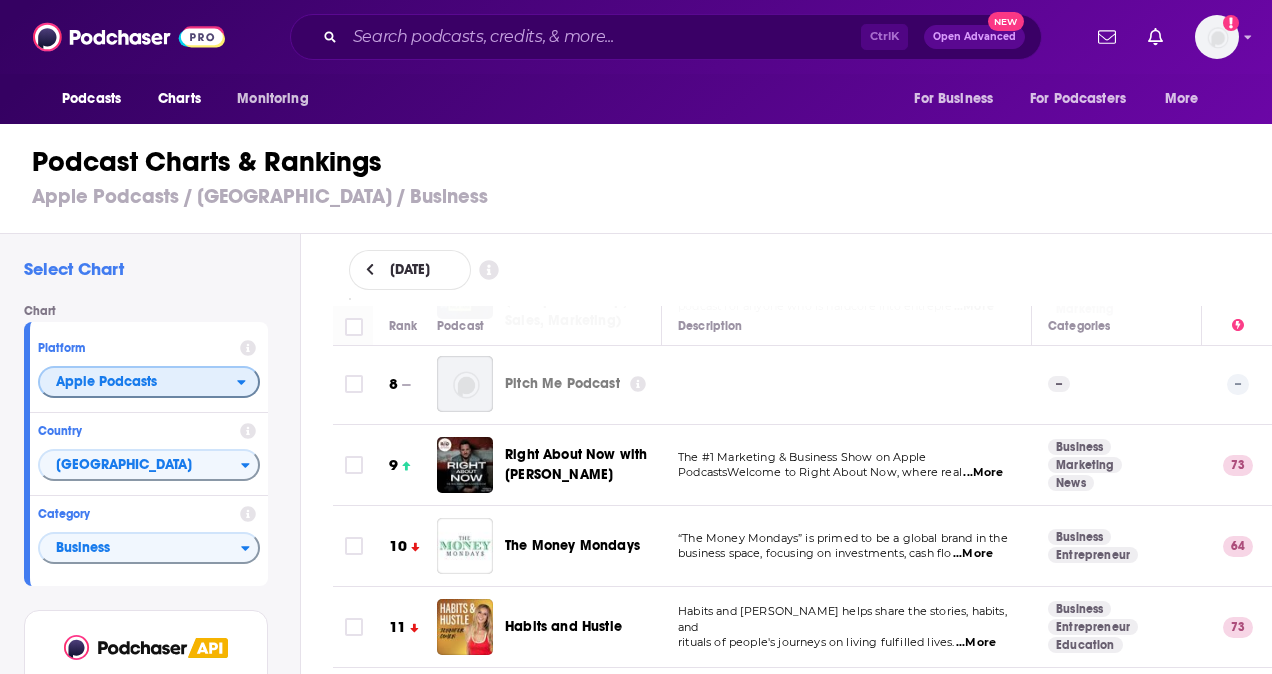 click on "Apple Podcasts" at bounding box center (138, 383) 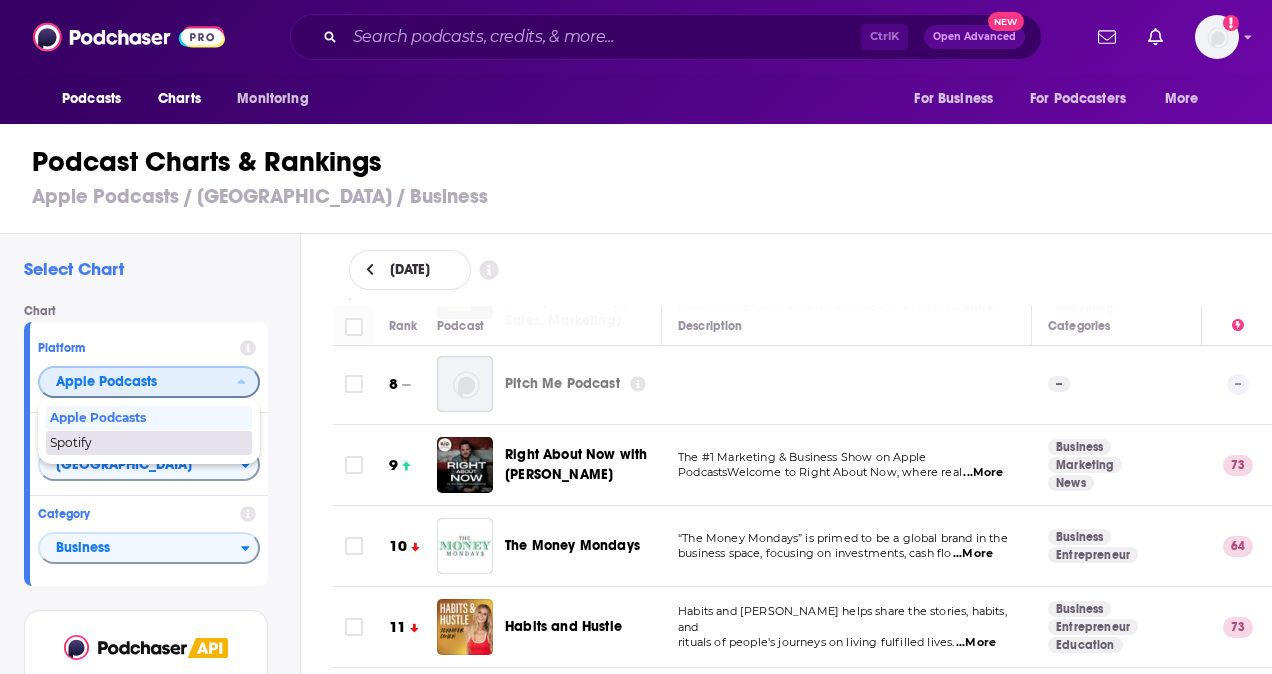 click on "Spotify" at bounding box center (148, 443) 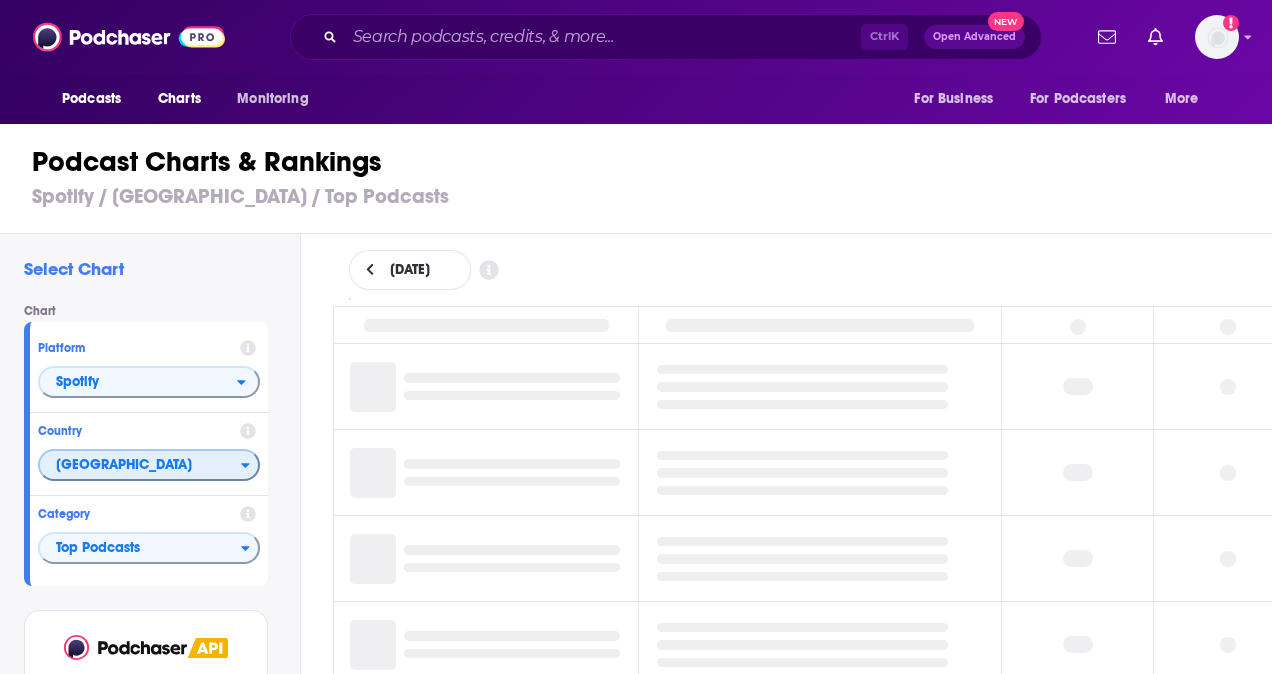 click on "[GEOGRAPHIC_DATA]" at bounding box center (140, 466) 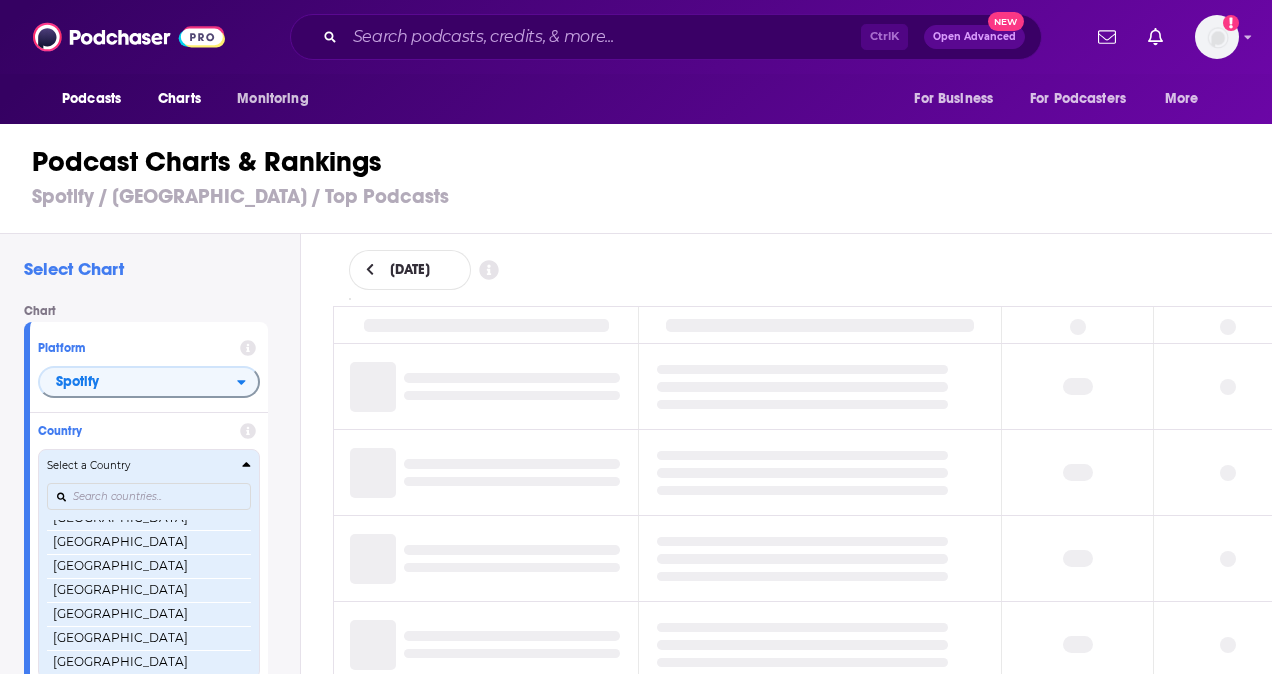 scroll, scrollTop: 474, scrollLeft: 0, axis: vertical 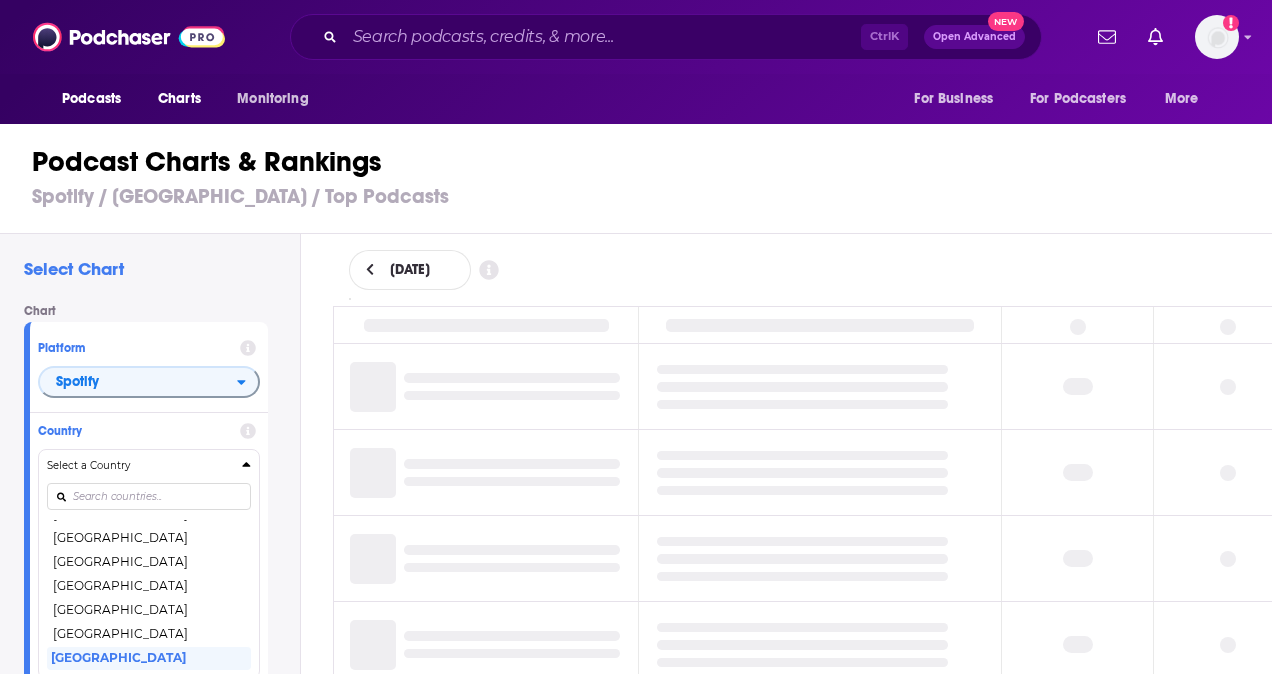 click on "Spotify / United States / Top Podcasts" at bounding box center [644, 196] 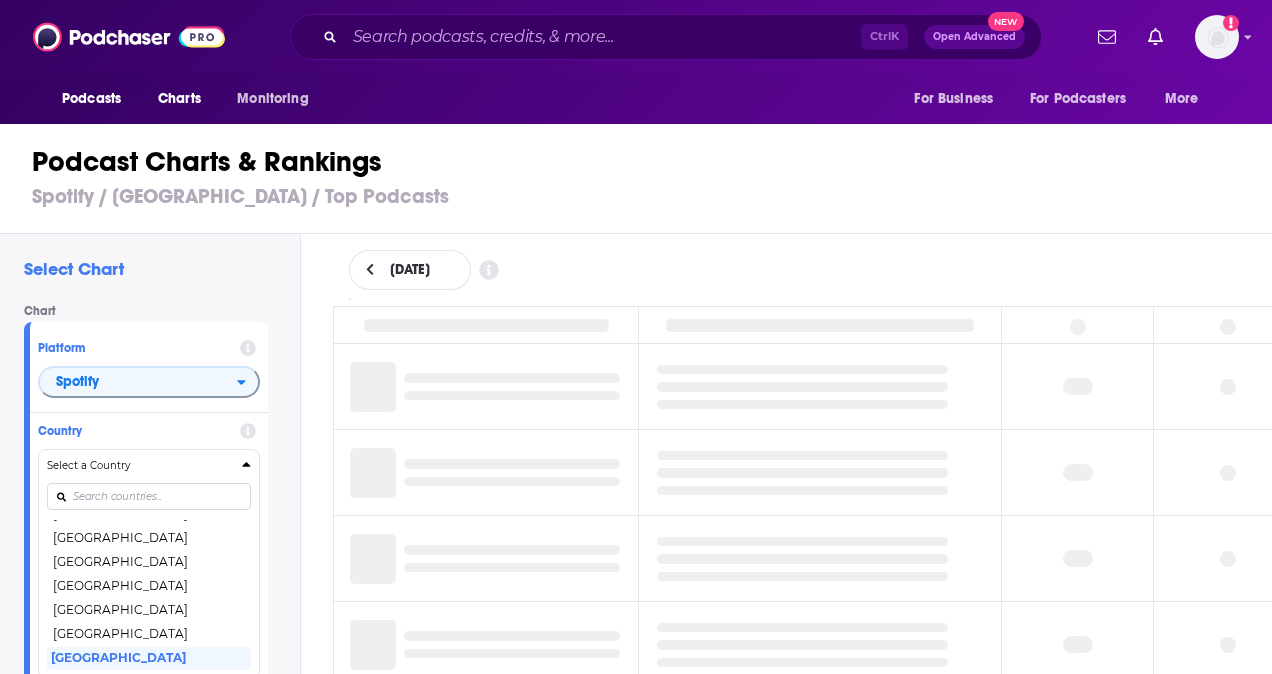 click on "Select Chart" at bounding box center [154, 269] 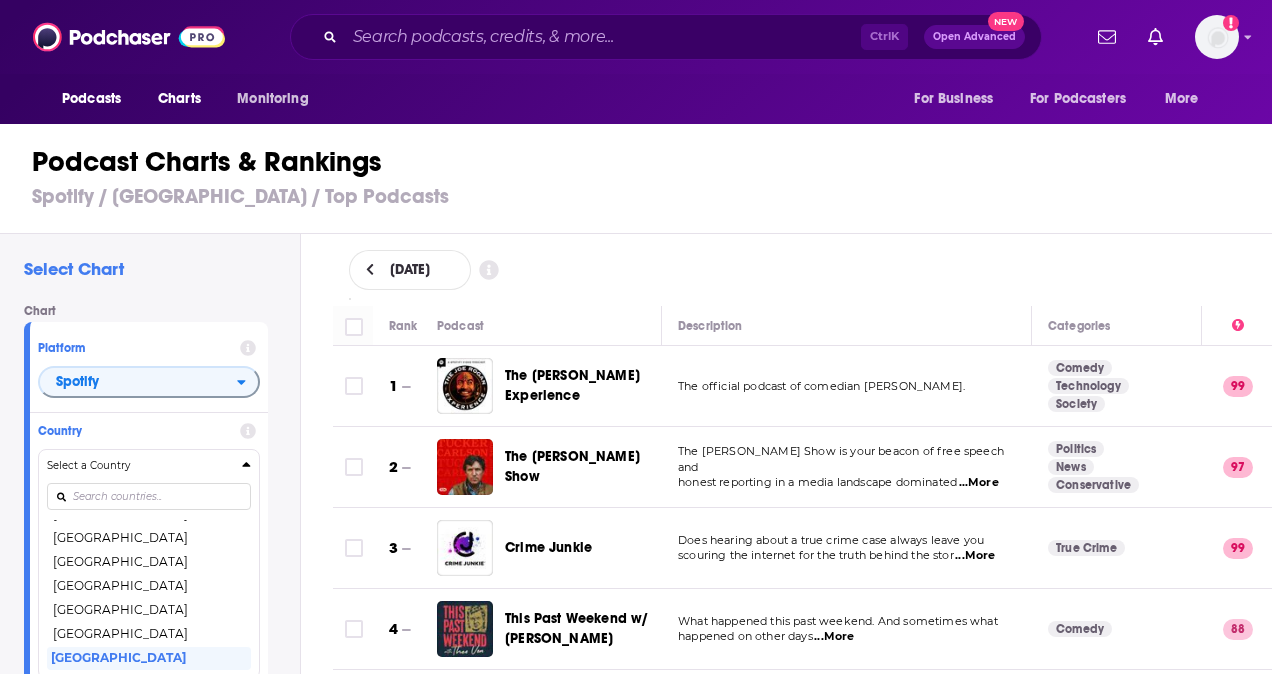 click on "...More" at bounding box center (979, 483) 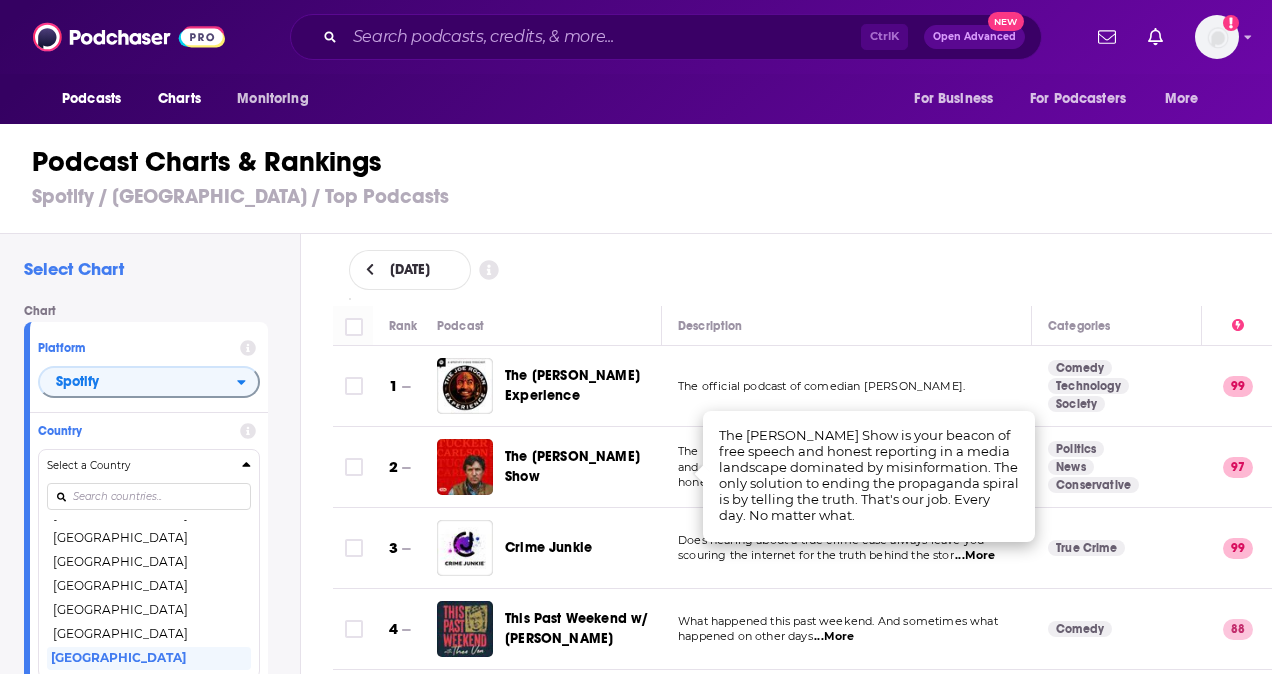 click on "scouring the internet for the truth behind the stor" at bounding box center (816, 555) 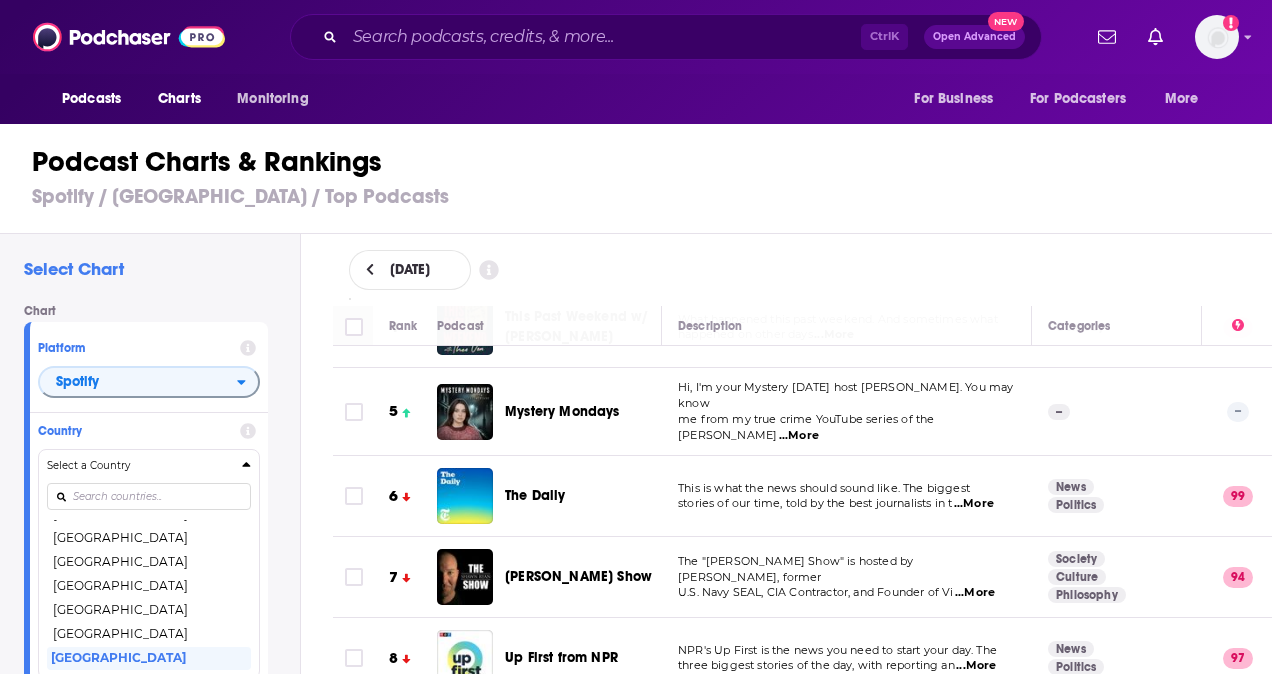 scroll, scrollTop: 400, scrollLeft: 0, axis: vertical 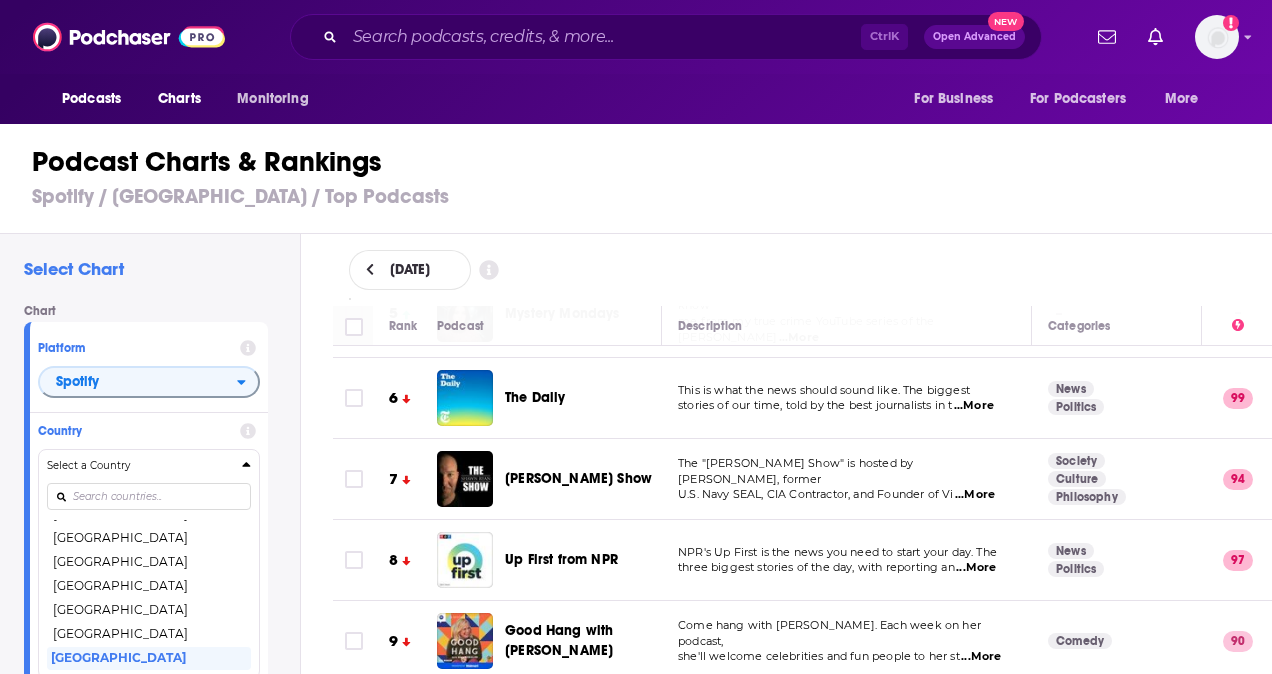 click on "...More" at bounding box center (974, 406) 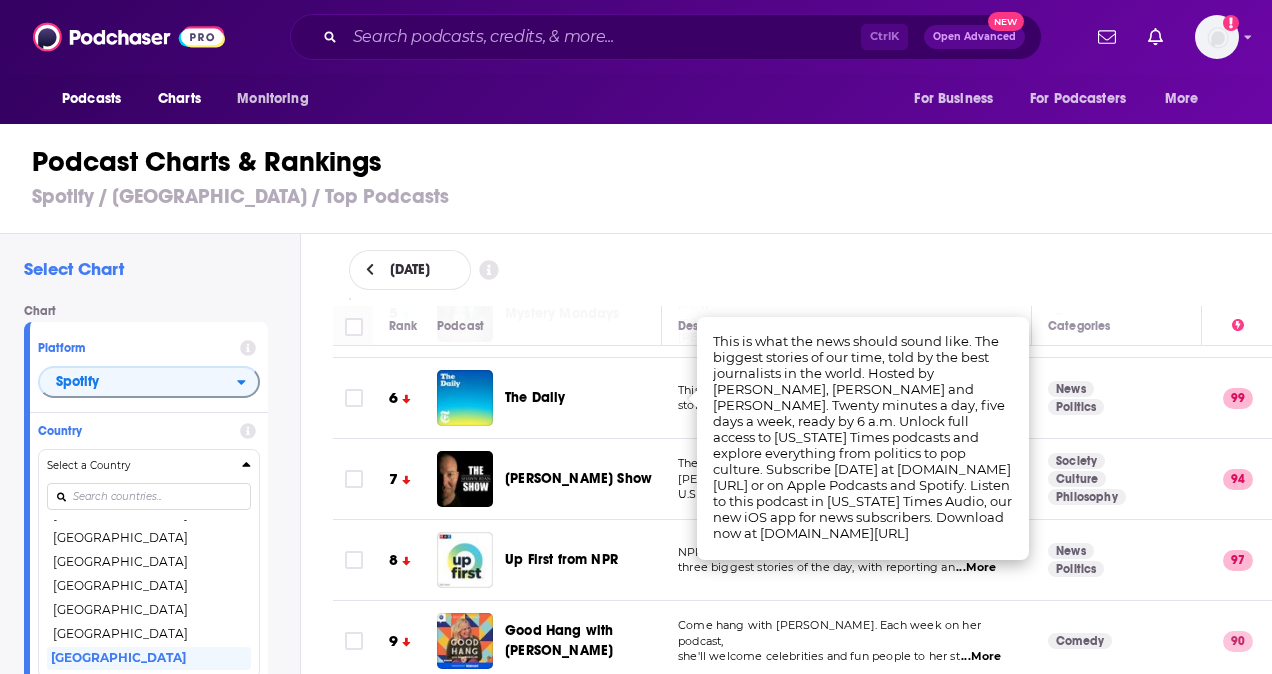 click on "1 The Joe Rogan Experience The official podcast of comedian Joe Rogan. Comedy Technology Society 99 2 The Tucker Carlson Show The Tucker Carlson Show is your beacon of free speech and honest reporting in a media landscape dominated  ...More Politics News Conservative 97 3 Crime Junkie Does hearing about a true crime case always leave you scouring the internet for the truth behind the stor  ...More True Crime 99 4 This Past Weekend w/ Theo Von What happened this past weekend. And sometimes what happened on other days  ...More Comedy 88 5 Mystery Mondays Hi, I'm your Mystery Monday host Bella Fiori. You may know me from my true crime YouTube series of the sam  ...More -- -- 6 The Daily This is what the news should sound like. The biggest stories of our time, told by the best journalists in t  ...More News Politics 99 7 Shawn Ryan Show The "Shawn Ryan Show" is hosted by Shawn Ryan, former U.S. Navy SEAL, CIA Contractor, and Founder of Vi  ...More Society Culture Philosophy 94 8 Up First from NPR  ...More News 97" at bounding box center (897, 8210) 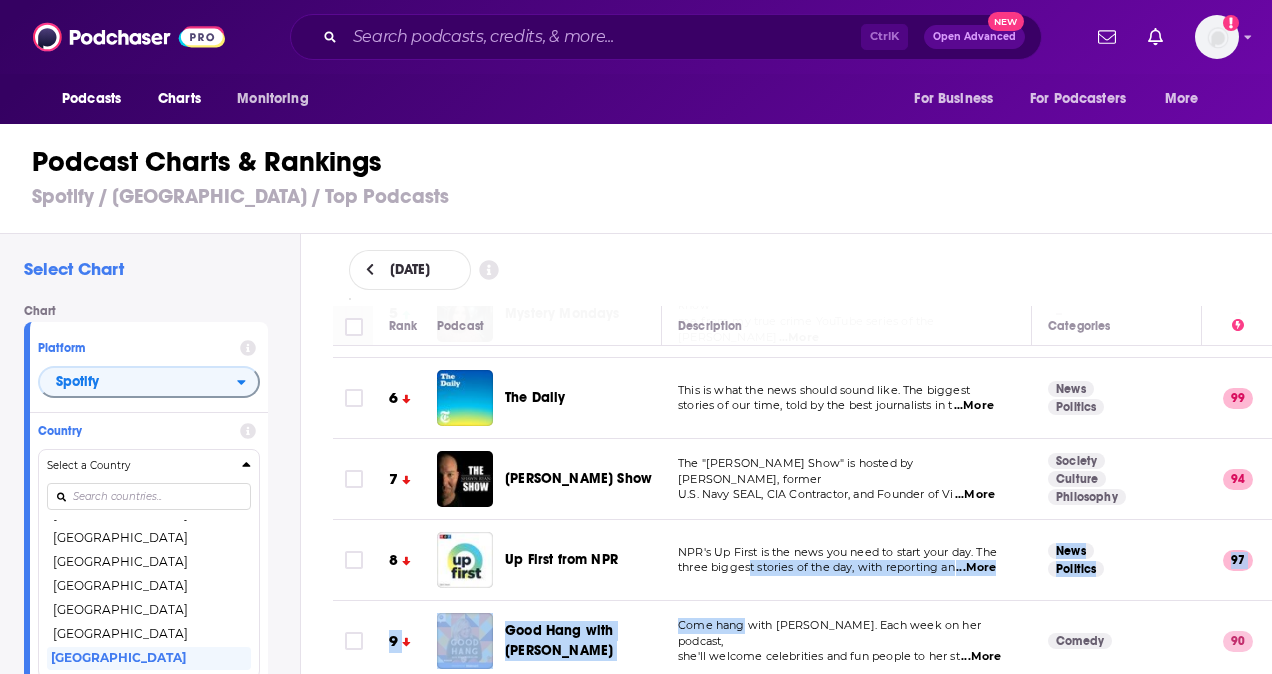 drag, startPoint x: 747, startPoint y: 592, endPoint x: 698, endPoint y: 568, distance: 54.56189 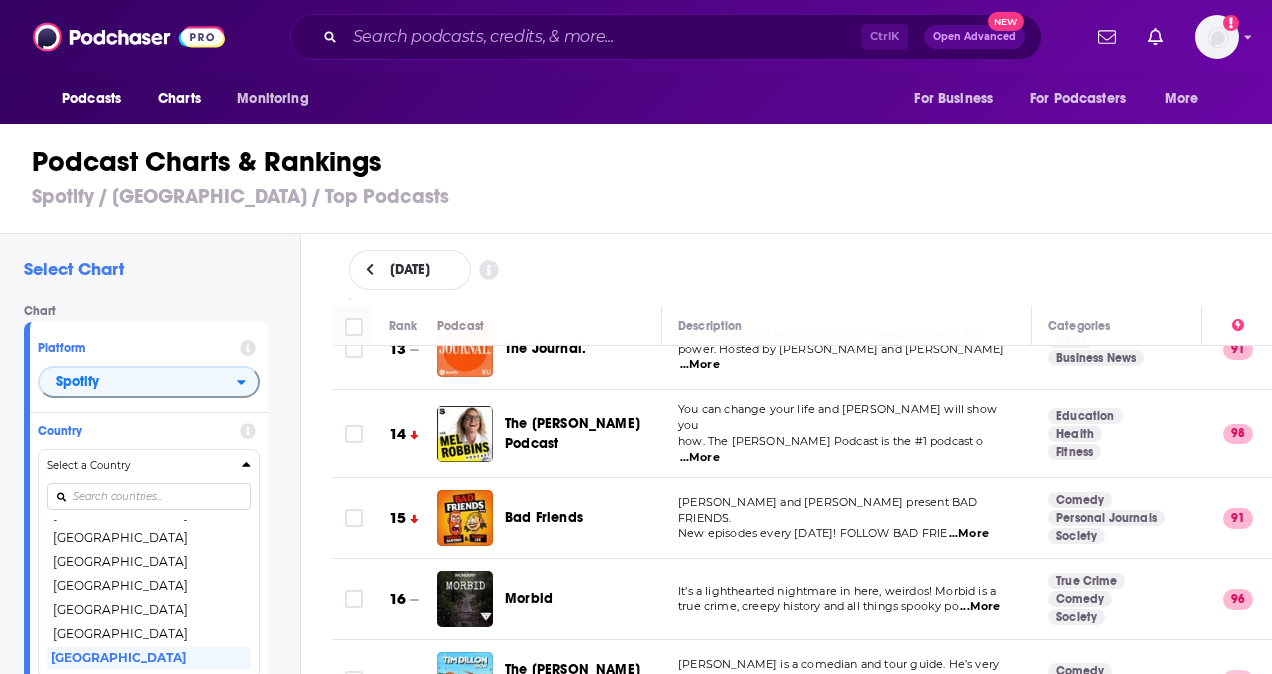 scroll, scrollTop: 1100, scrollLeft: 0, axis: vertical 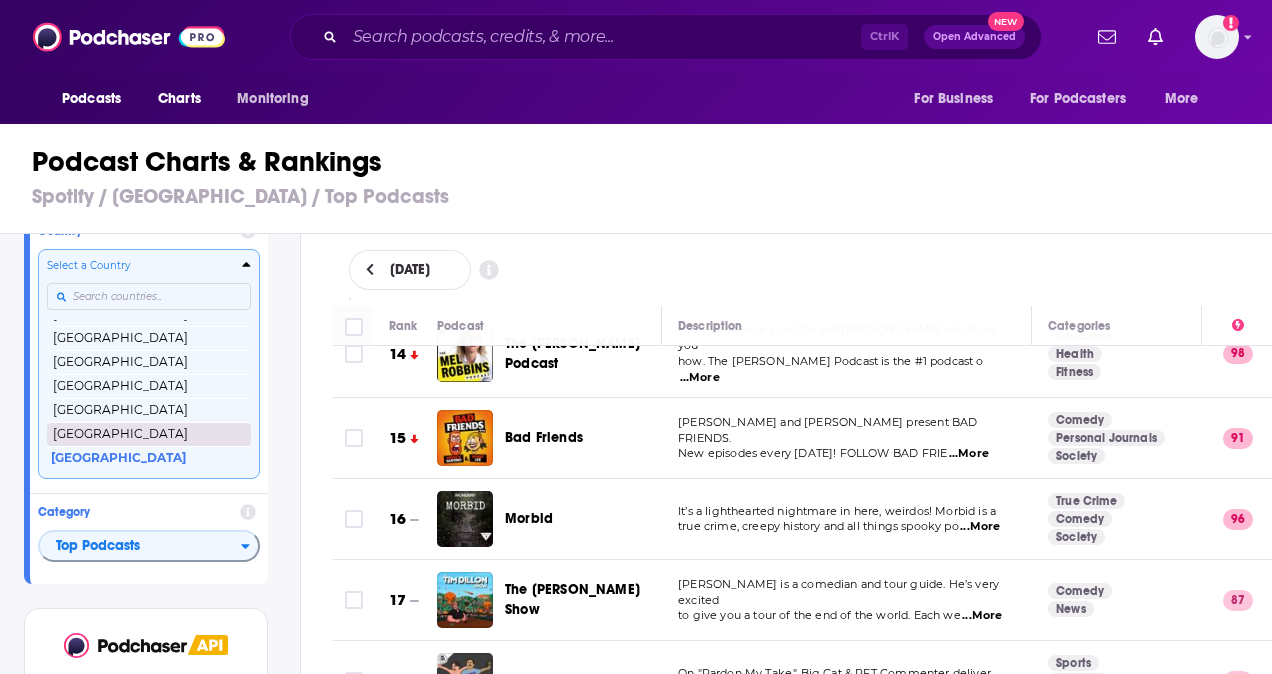 click on "United Kingdom" at bounding box center [149, 434] 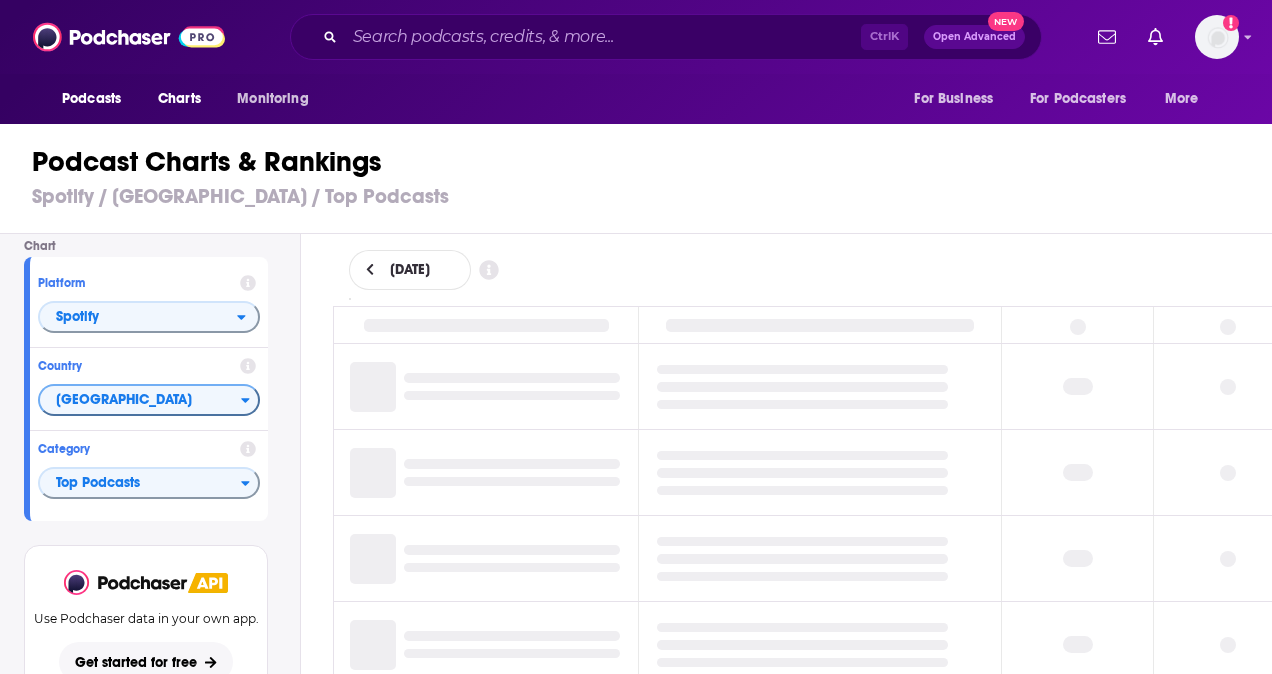 scroll, scrollTop: 69, scrollLeft: 0, axis: vertical 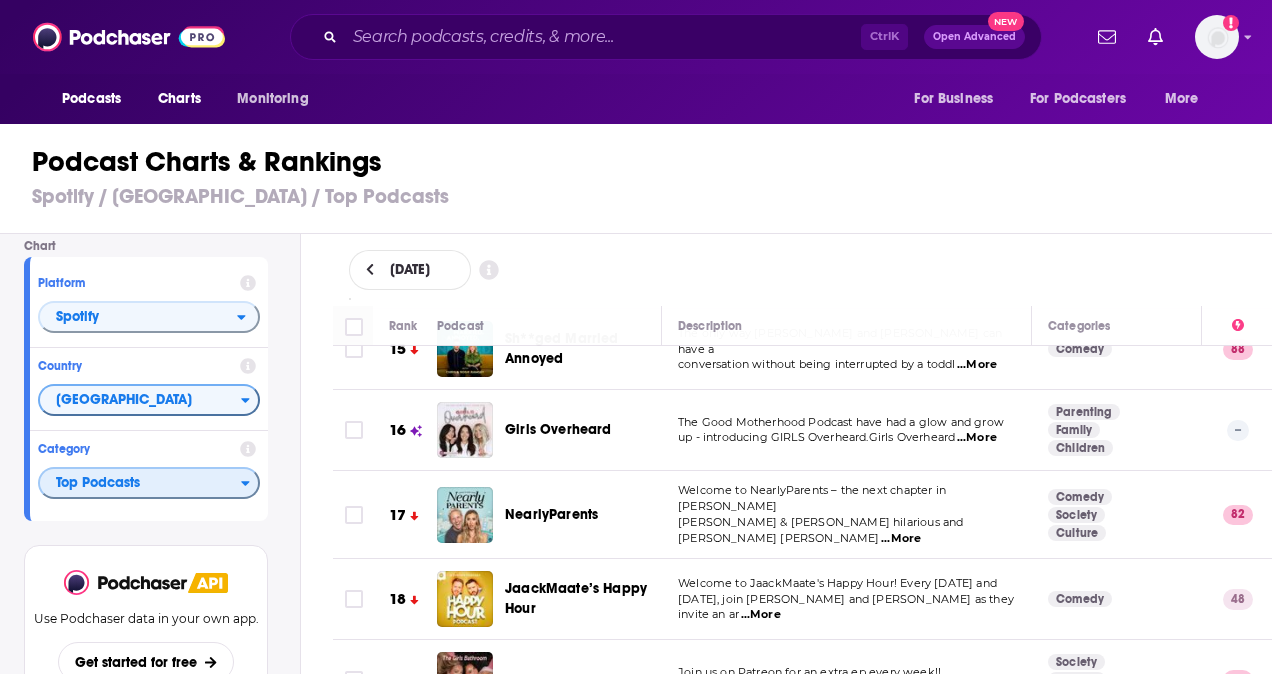 click on "Top Podcasts" at bounding box center [140, 484] 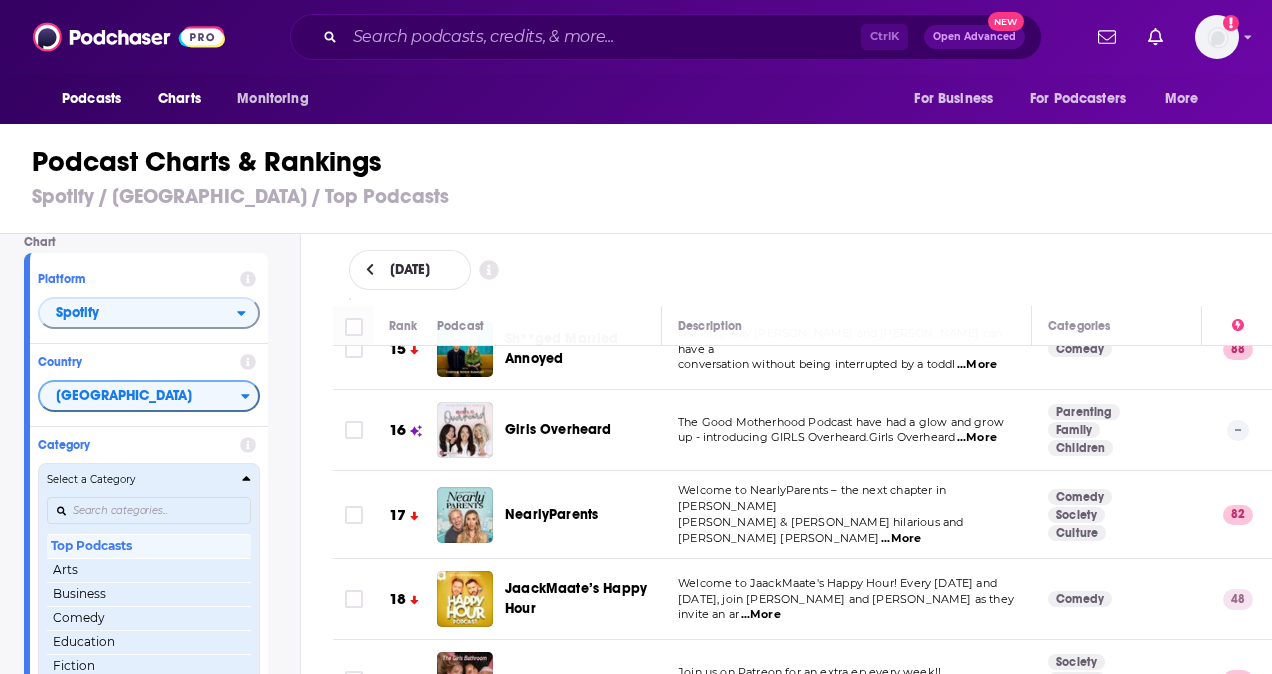 scroll, scrollTop: 0, scrollLeft: 0, axis: both 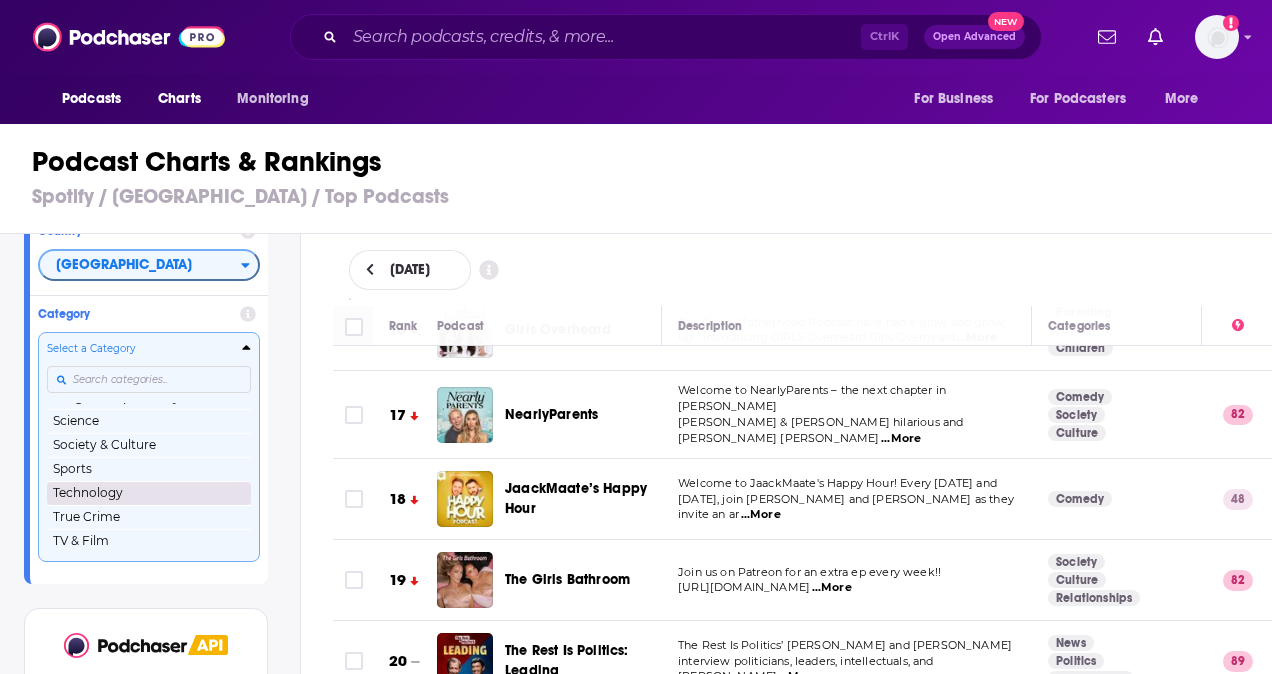 click on "Technology" at bounding box center (149, 493) 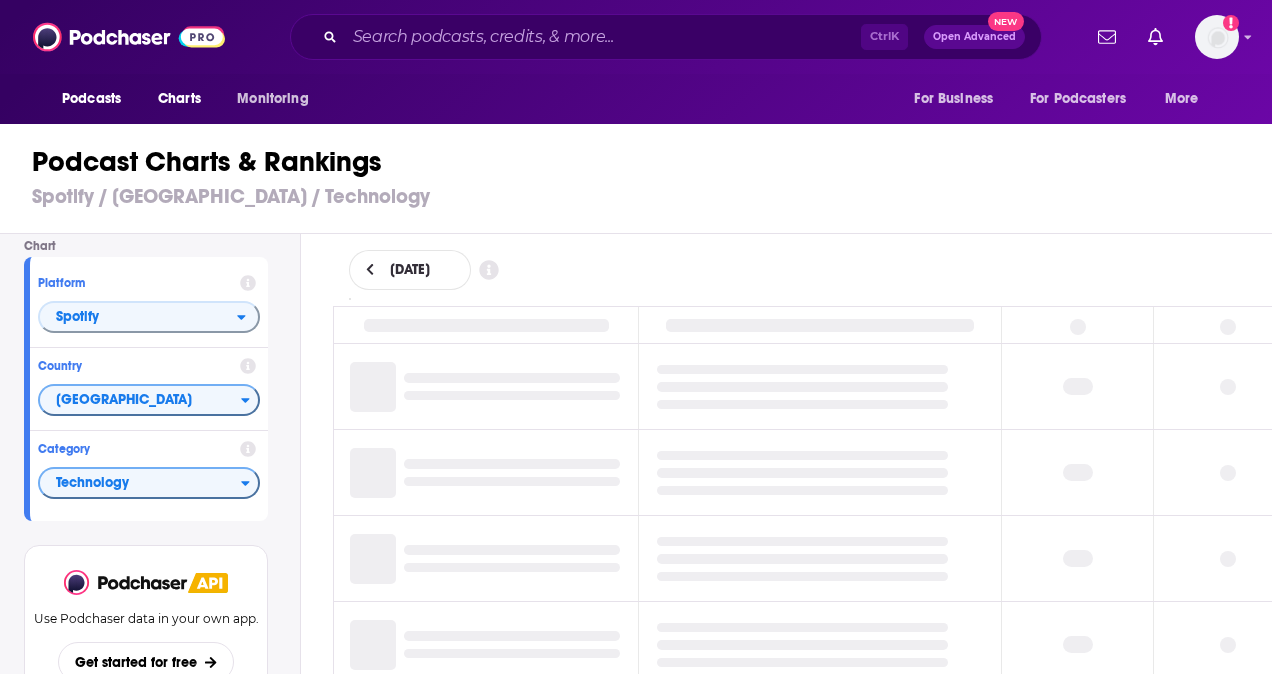 scroll, scrollTop: 69, scrollLeft: 0, axis: vertical 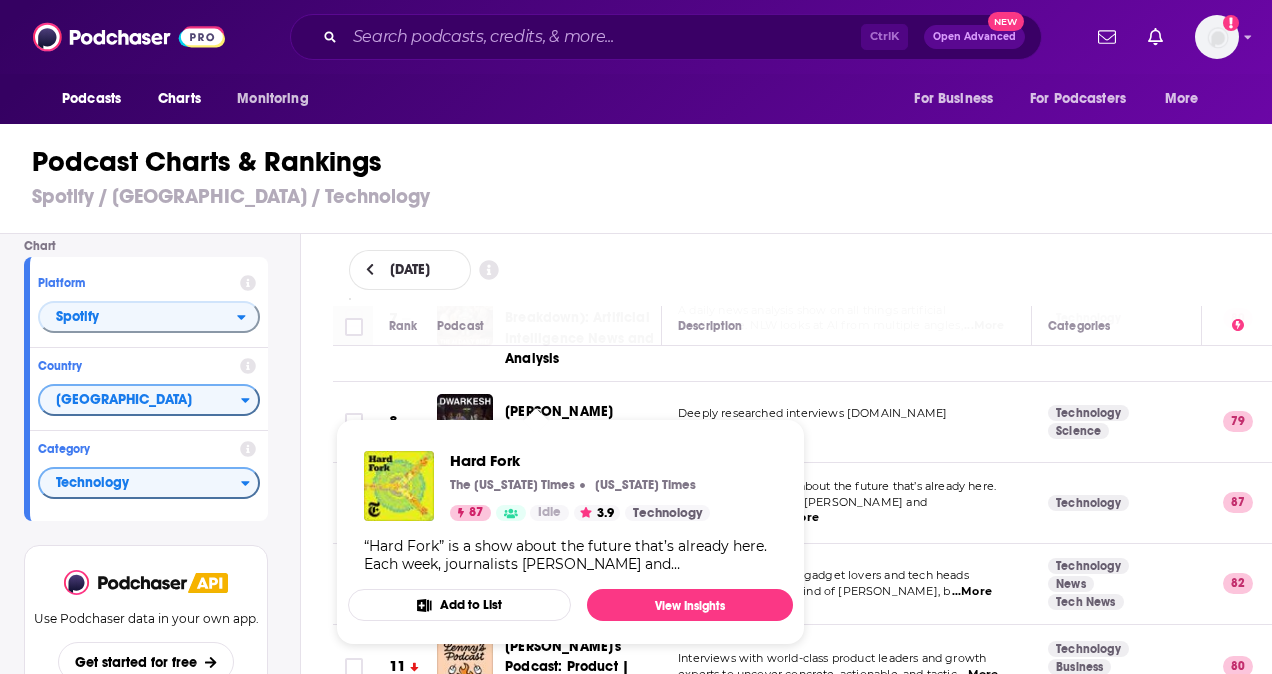 drag, startPoint x: 513, startPoint y: 479, endPoint x: 918, endPoint y: 509, distance: 406.1096 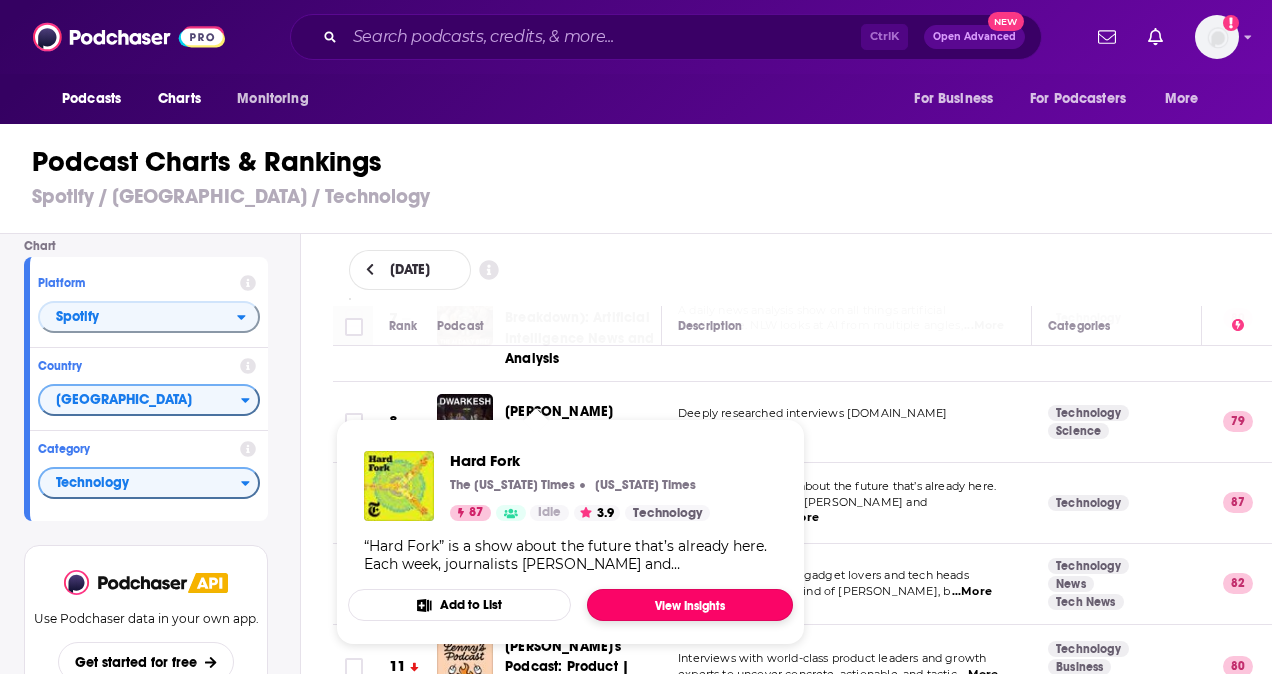 drag, startPoint x: 542, startPoint y: 479, endPoint x: 649, endPoint y: 609, distance: 168.37161 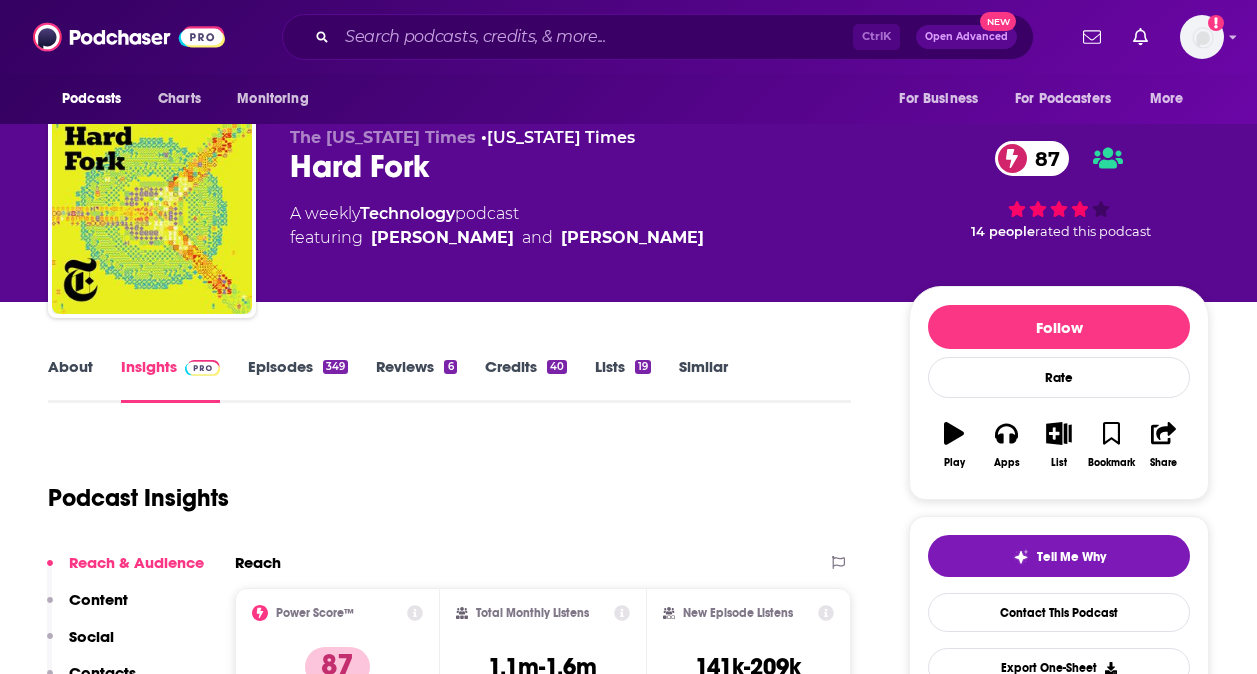 scroll, scrollTop: 0, scrollLeft: 0, axis: both 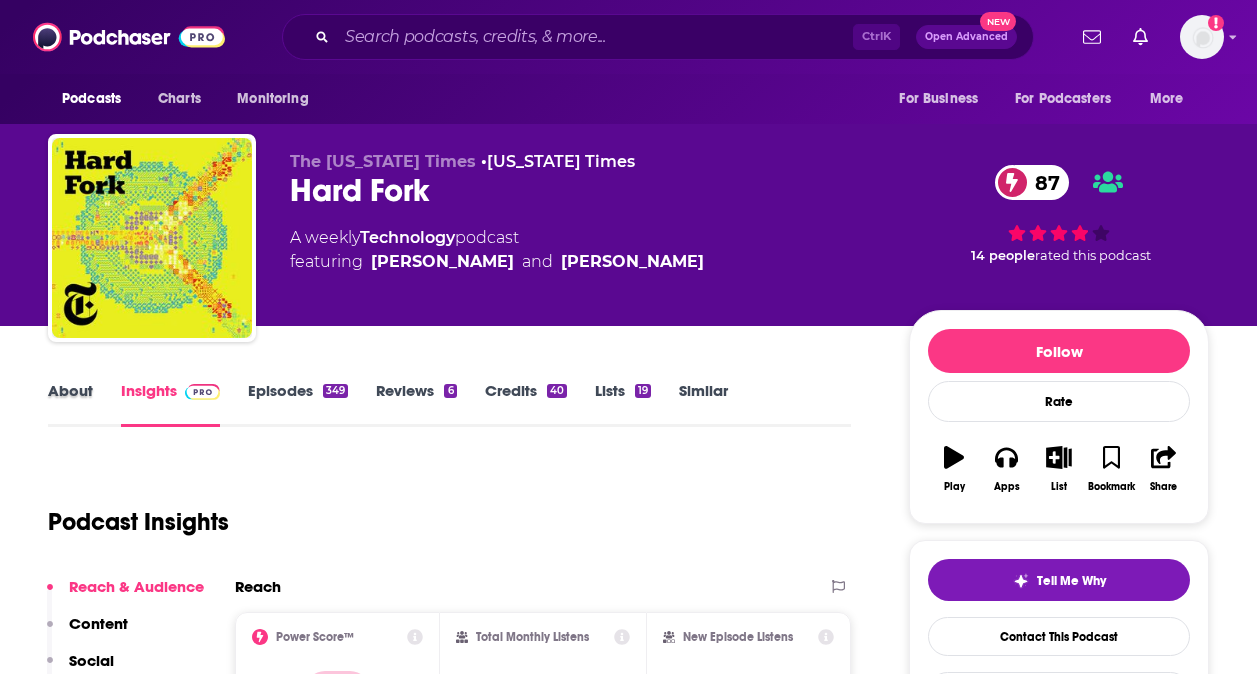 click on "About" at bounding box center (84, 404) 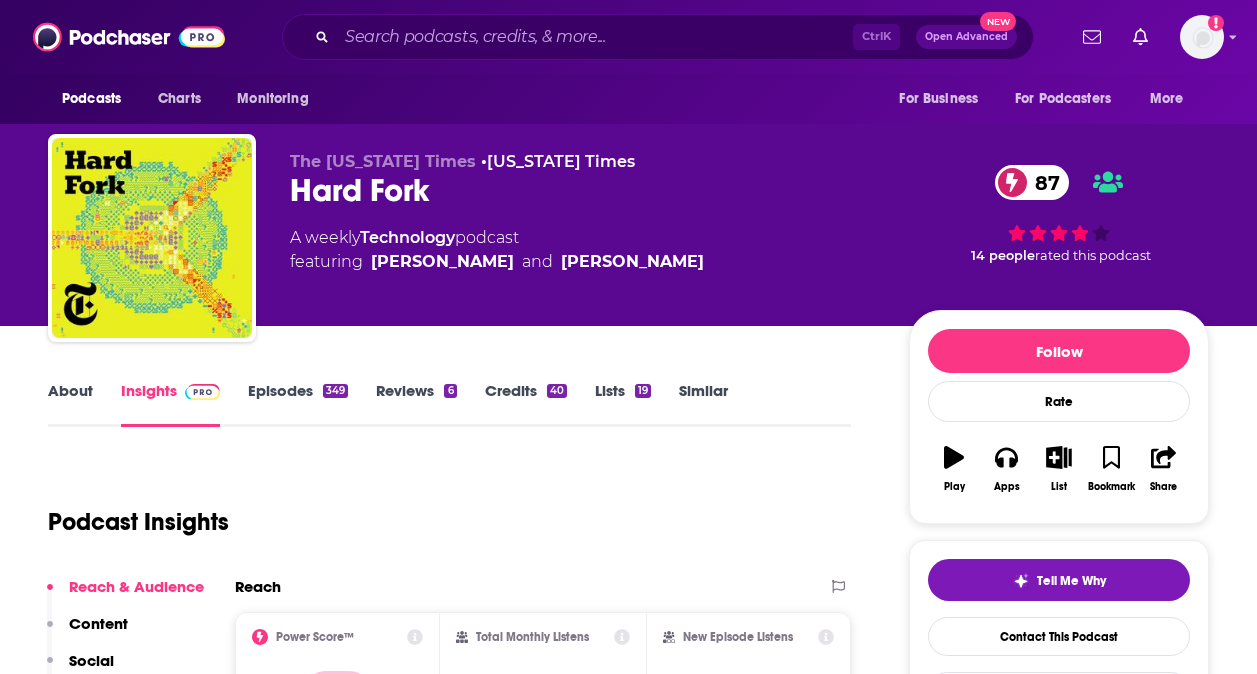 click on "About" at bounding box center [70, 404] 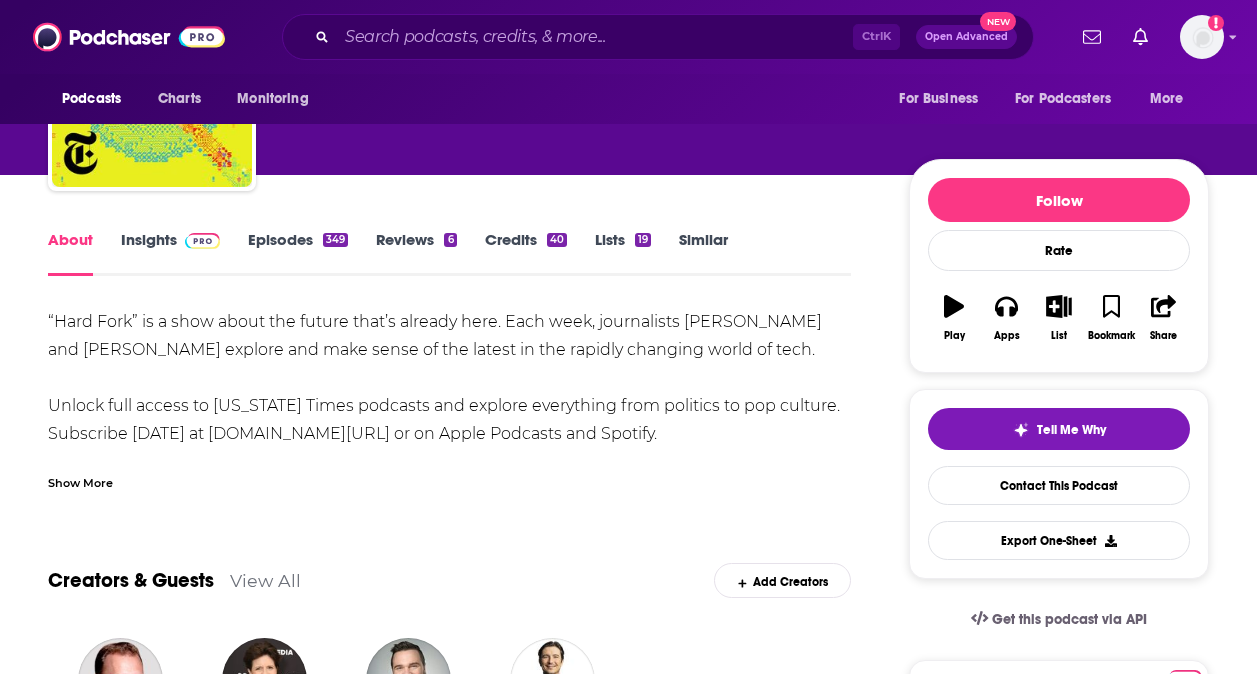 scroll, scrollTop: 0, scrollLeft: 0, axis: both 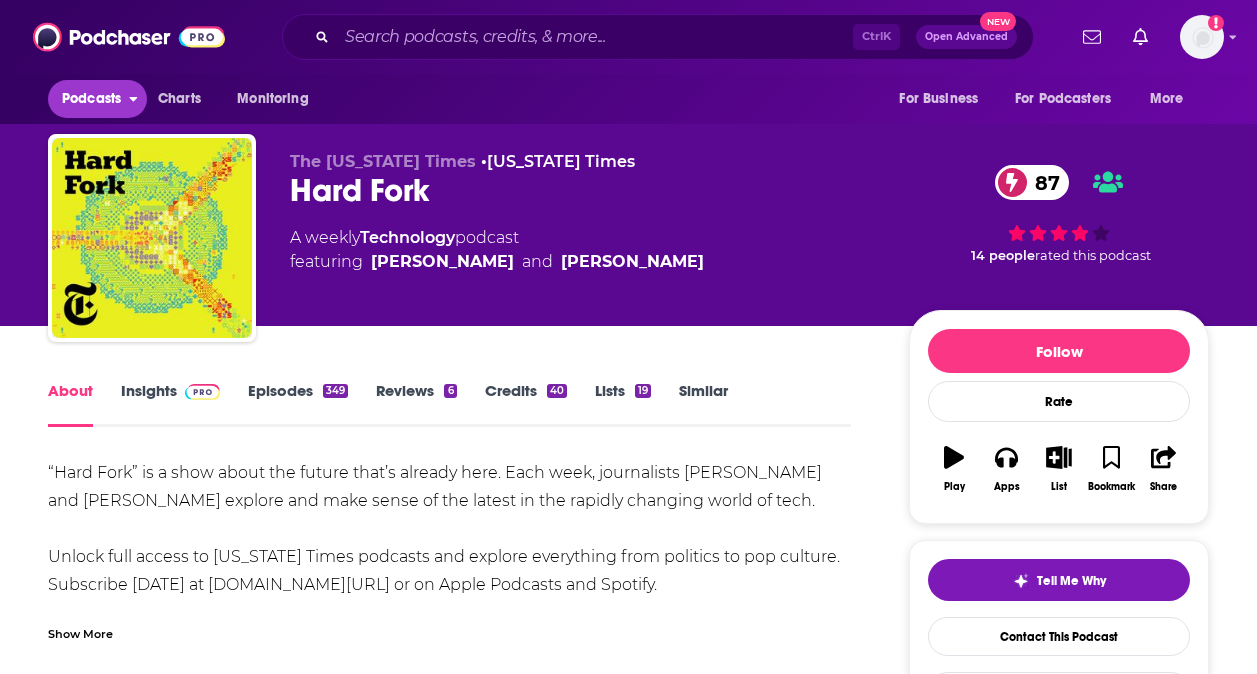 click on "Podcasts" at bounding box center (91, 99) 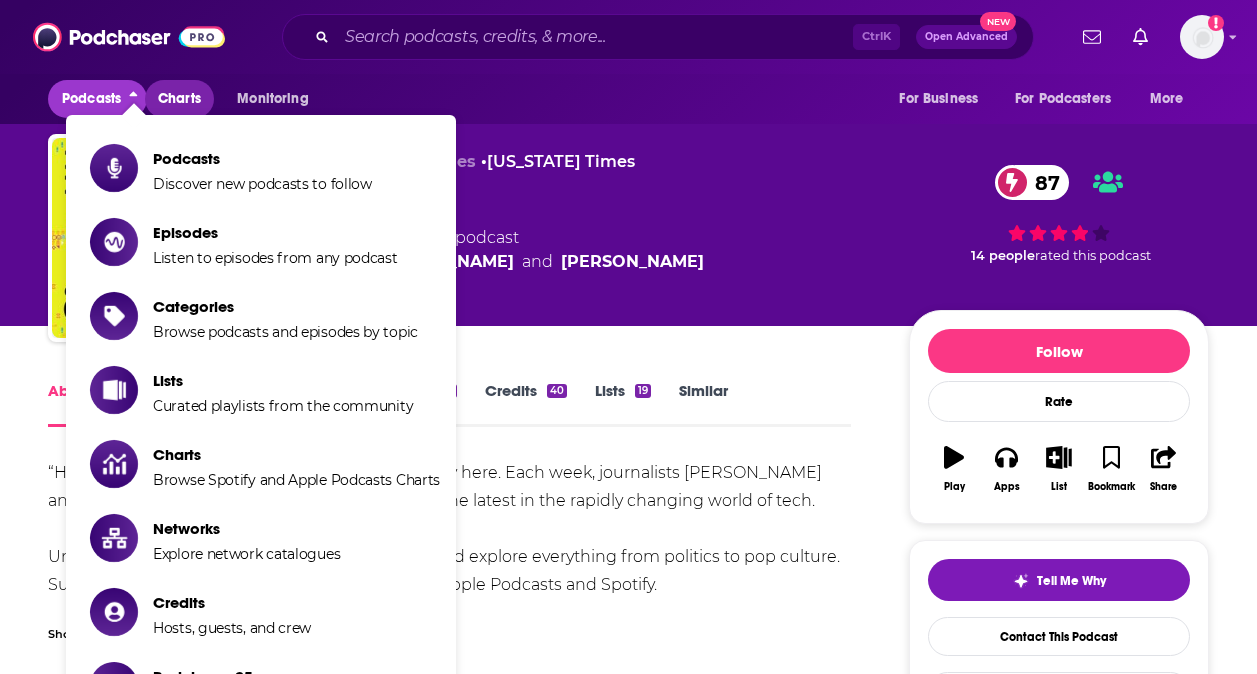 click on "Charts" at bounding box center (179, 99) 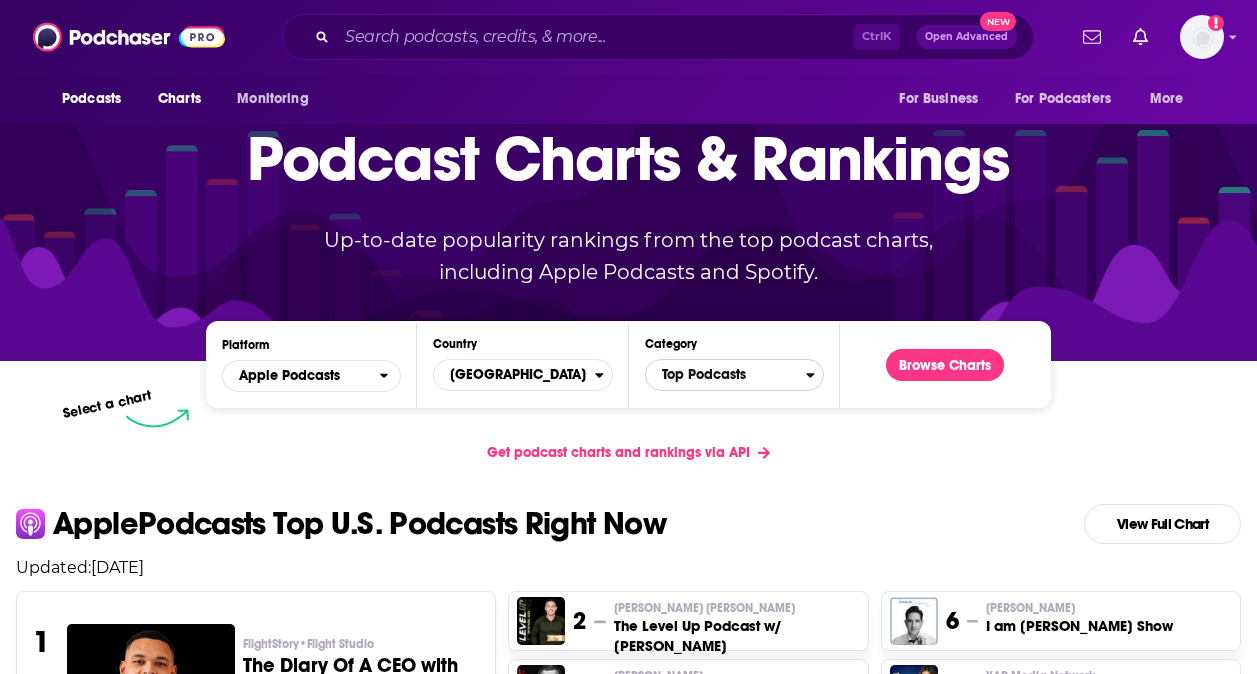 click on "Top Podcasts" at bounding box center [726, 375] 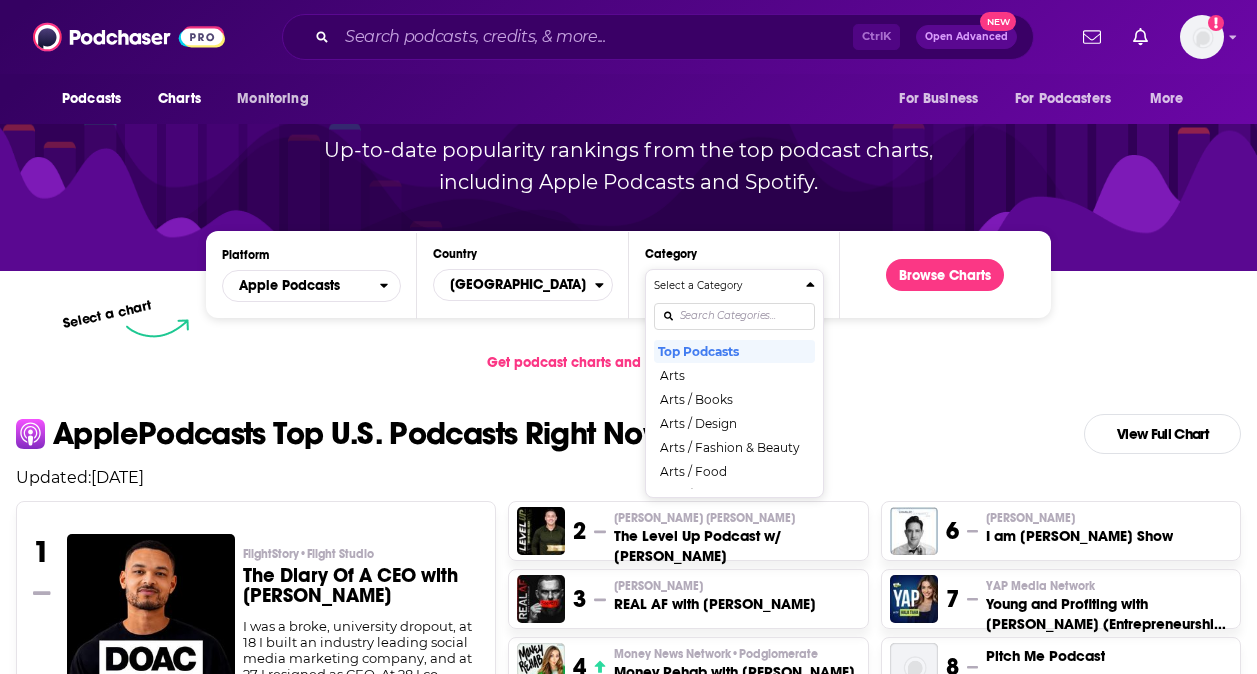 scroll, scrollTop: 200, scrollLeft: 0, axis: vertical 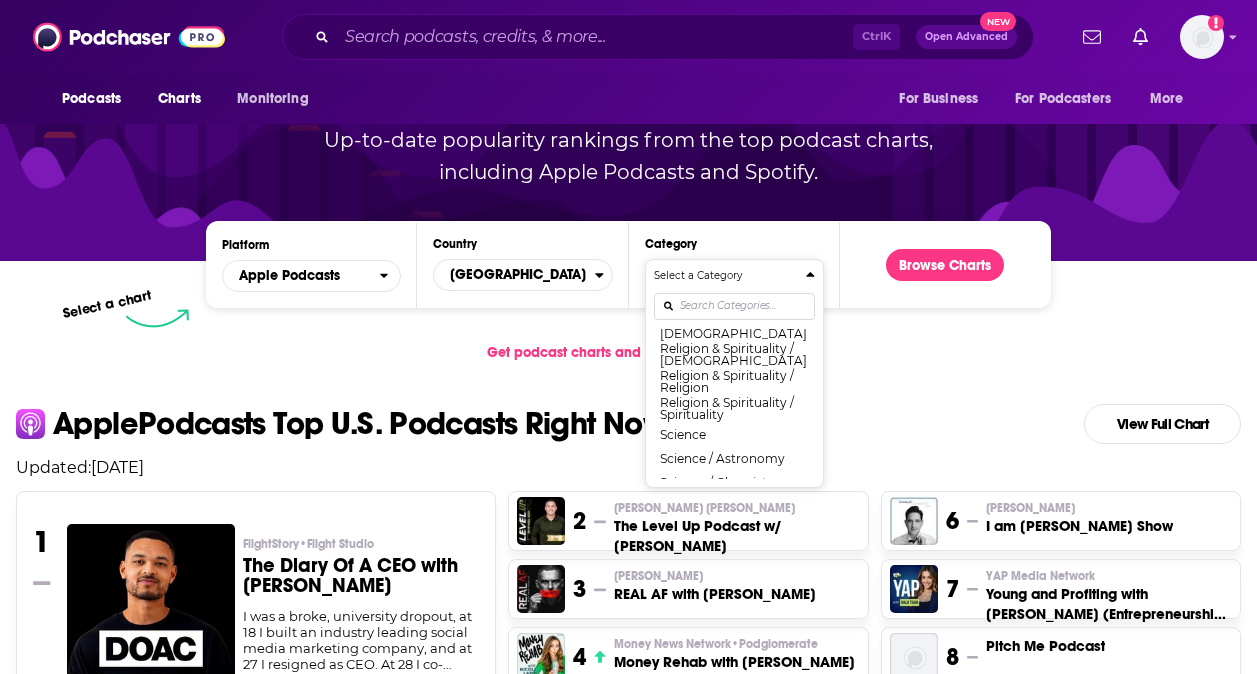 click on "Top Podcasts Arts Arts / Books Arts / Design Arts / Fashion & Beauty Arts / Food Arts / Performing Arts Arts / Visual Arts Business Business / Careers Business / Entrepreneurship Business / Investing Business / Management Business / Marketing Business / Non-Profit Comedy Comedy / Comedy Interviews Comedy / Improv Comedy / Stand-Up Education Education / Courses Education / How To Education / Language Learning Education / Self-Improvement Fiction Fiction / Comedy Fiction Fiction / Drama Fiction / Science Fiction Government Health & Fitness Health & Fitness / Alternative Health Health & Fitness / Fitness Health & Fitness / Medicine Health & Fitness / Mental Health Health & Fitness / Nutrition Health & Fitness / Sexuality History Kids & Family Kids & Family / Education for Kids Kids & Family / Parenting Kids & Family / Pets & Animals Kids & Family / Stories for Kids Leisure Leisure / Animation & Manga Leisure / Automotive Leisure / Aviation Leisure / Crafts Leisure / Games Leisure / Hobbies Leisure / Video Games" at bounding box center (734, 404) 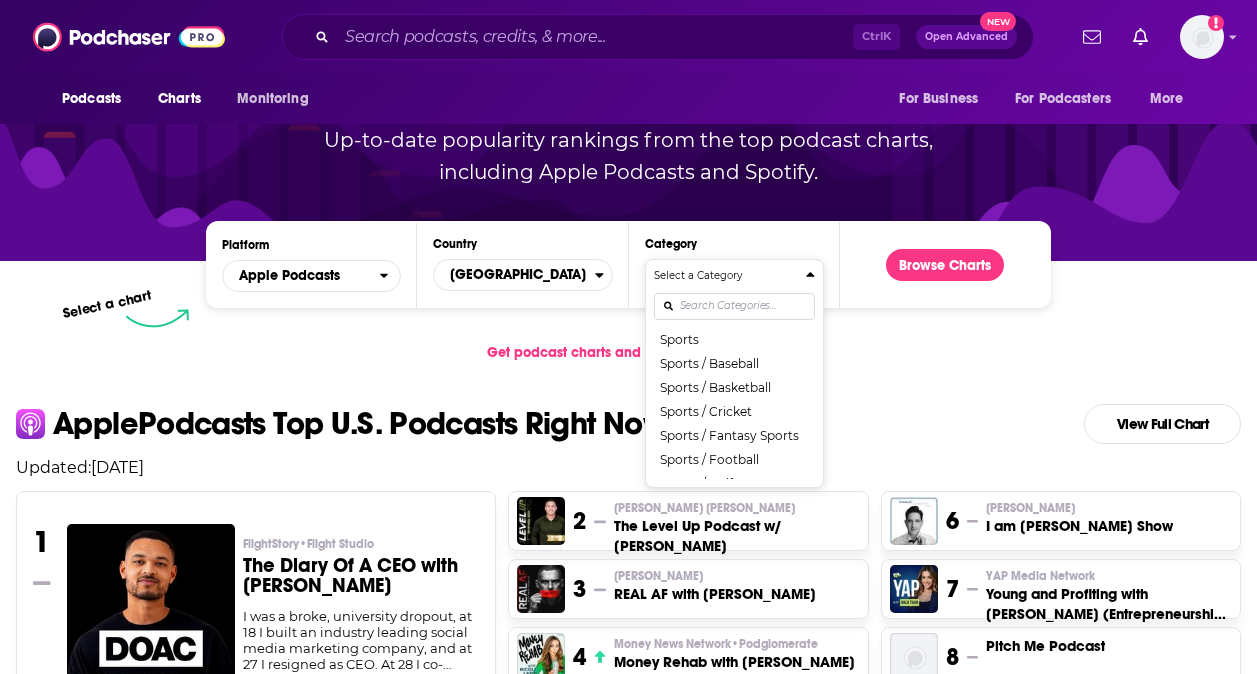 scroll, scrollTop: 1924, scrollLeft: 0, axis: vertical 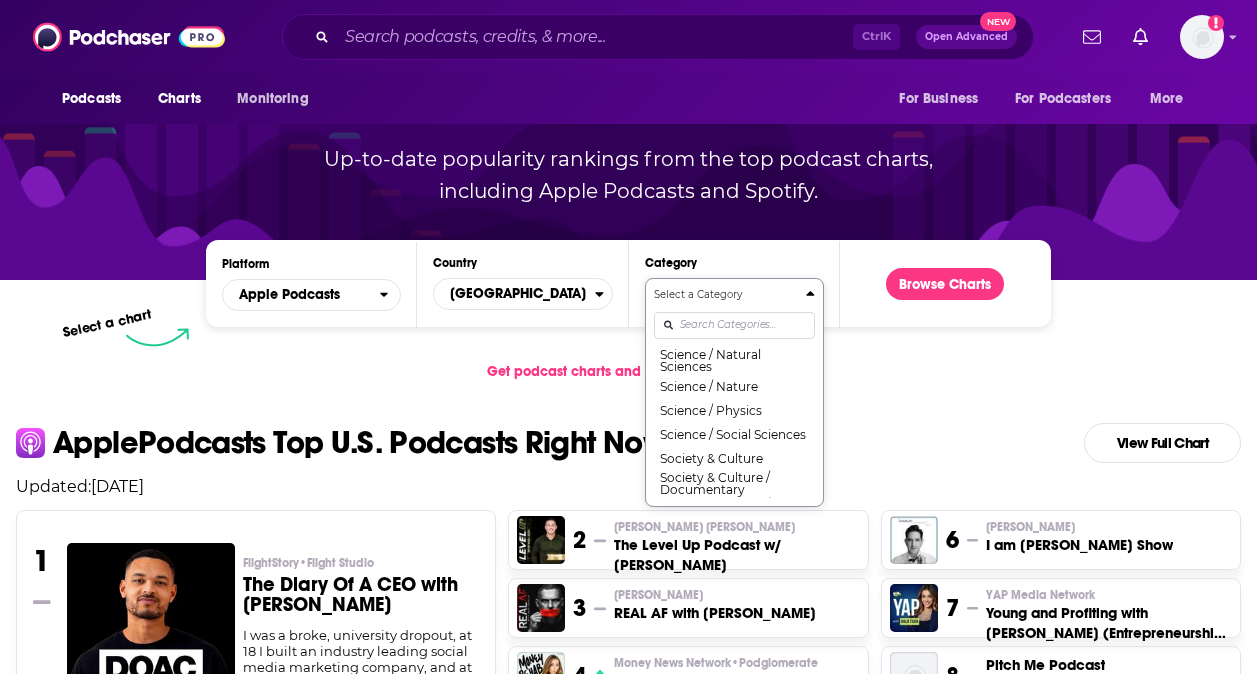 click on "Select a Category Top Podcasts Arts Arts / Books Arts / Design Arts / Fashion & Beauty Arts / Food Arts / Performing Arts Arts / Visual Arts Business Business / Careers Business / Entrepreneurship Business / Investing Business / Management Business / Marketing Business / Non-Profit Comedy Comedy / Comedy Interviews Comedy / Improv Comedy / Stand-Up Education Education / Courses Education / How To Education / Language Learning Education / Self-Improvement Fiction Fiction / Comedy Fiction Fiction / Drama Fiction / Science Fiction Government Health & Fitness Health & Fitness / Alternative Health Health & Fitness / Fitness Health & Fitness / Medicine Health & Fitness / Mental Health Health & Fitness / Nutrition Health & Fitness / Sexuality History Kids & Family Kids & Family / Education for Kids Kids & Family / Parenting Kids & Family / Pets & Animals Kids & Family / Stories for Kids Leisure Leisure / Animation & Manga Leisure / Automotive Leisure / Aviation Leisure / Crafts Leisure / Games Leisure / Hobbies News" at bounding box center [734, 392] 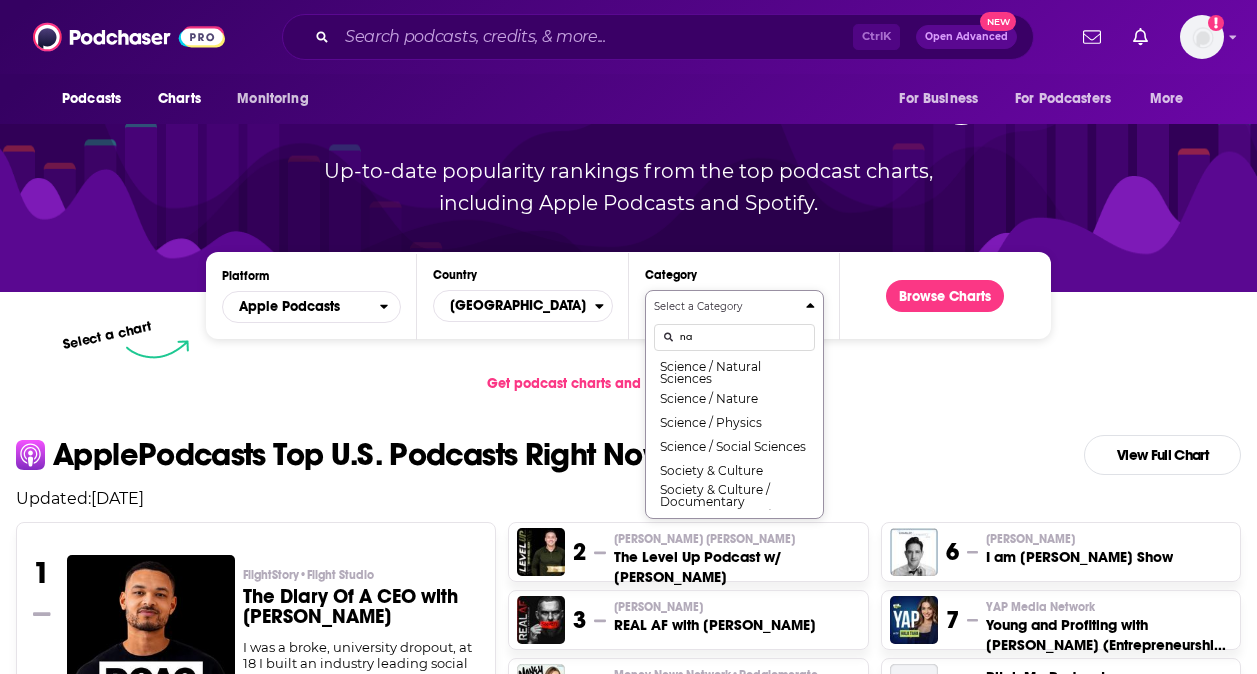 scroll, scrollTop: 0, scrollLeft: 0, axis: both 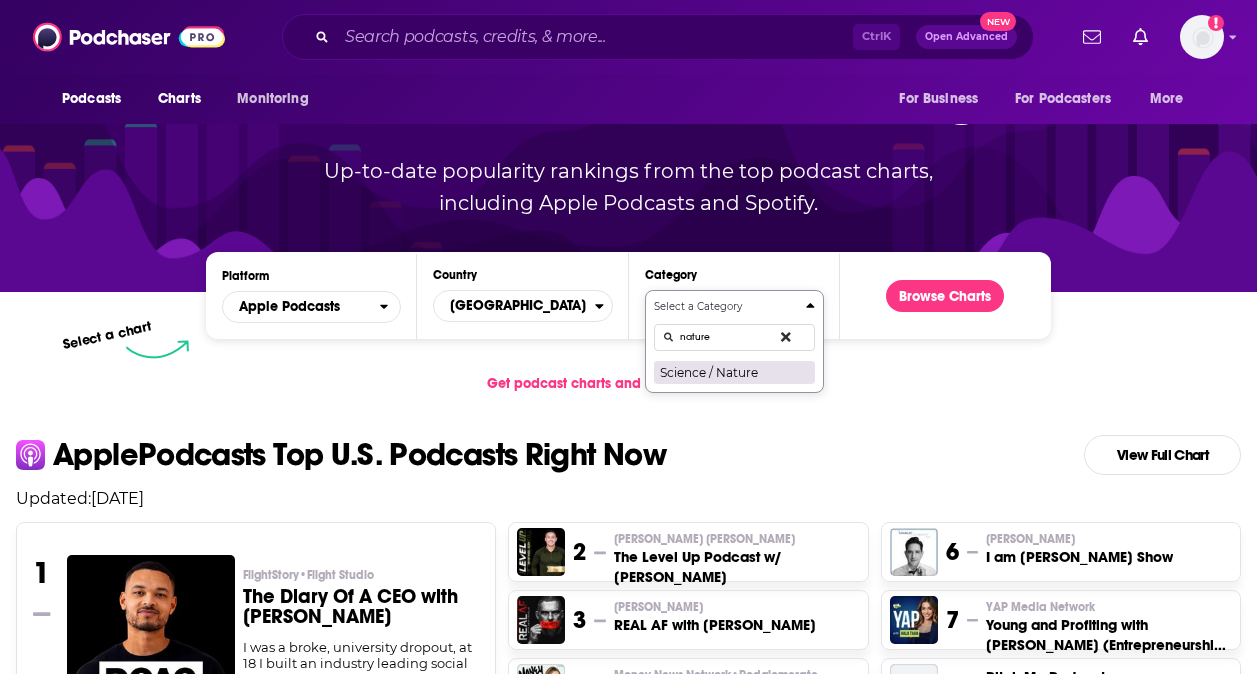type on "nature" 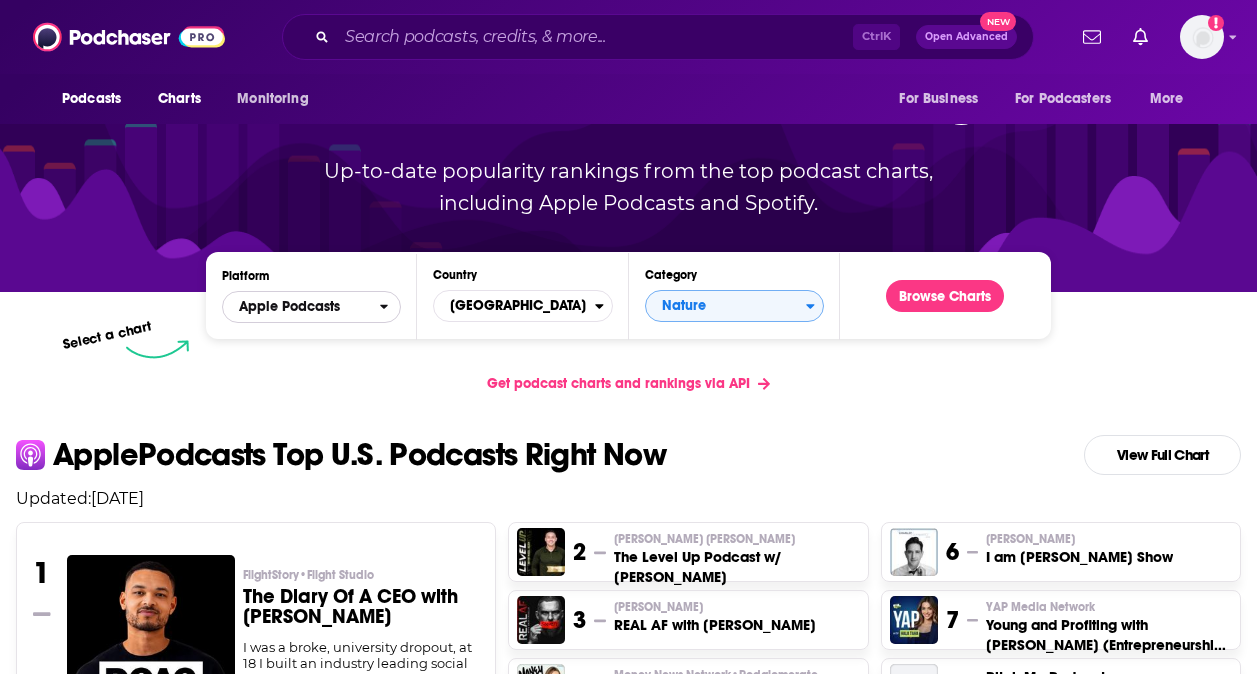 click on "Apple Podcasts" at bounding box center (289, 307) 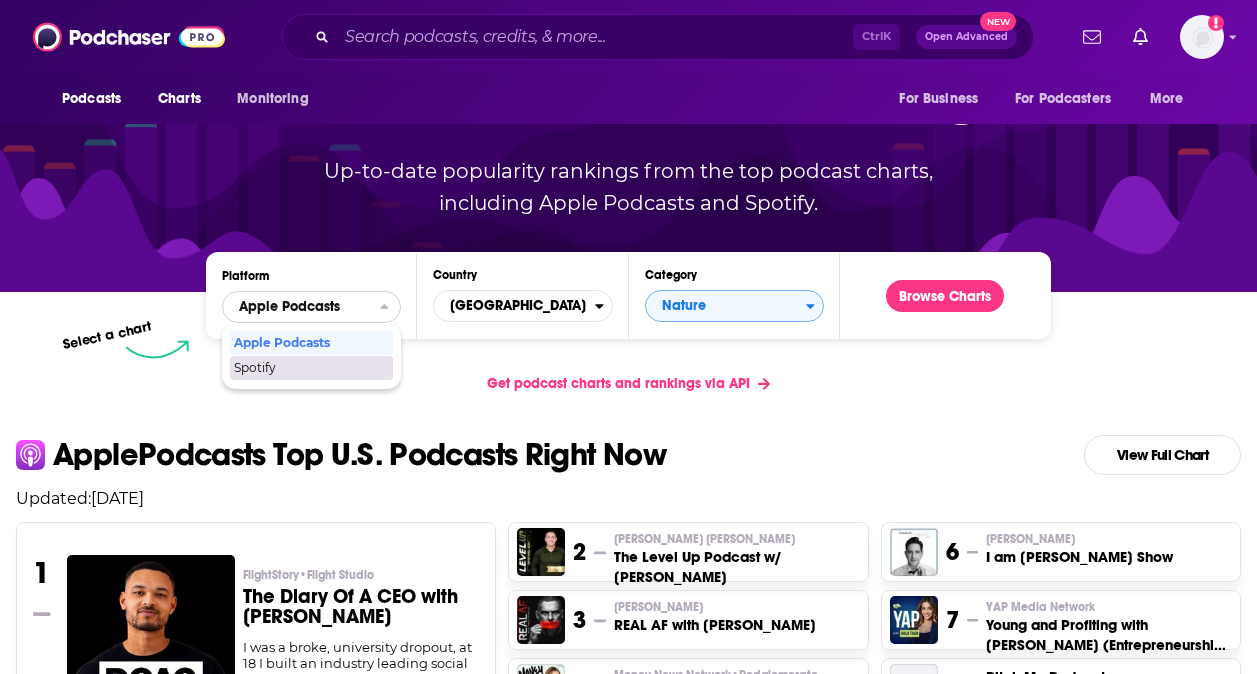 click on "Spotify" at bounding box center (310, 368) 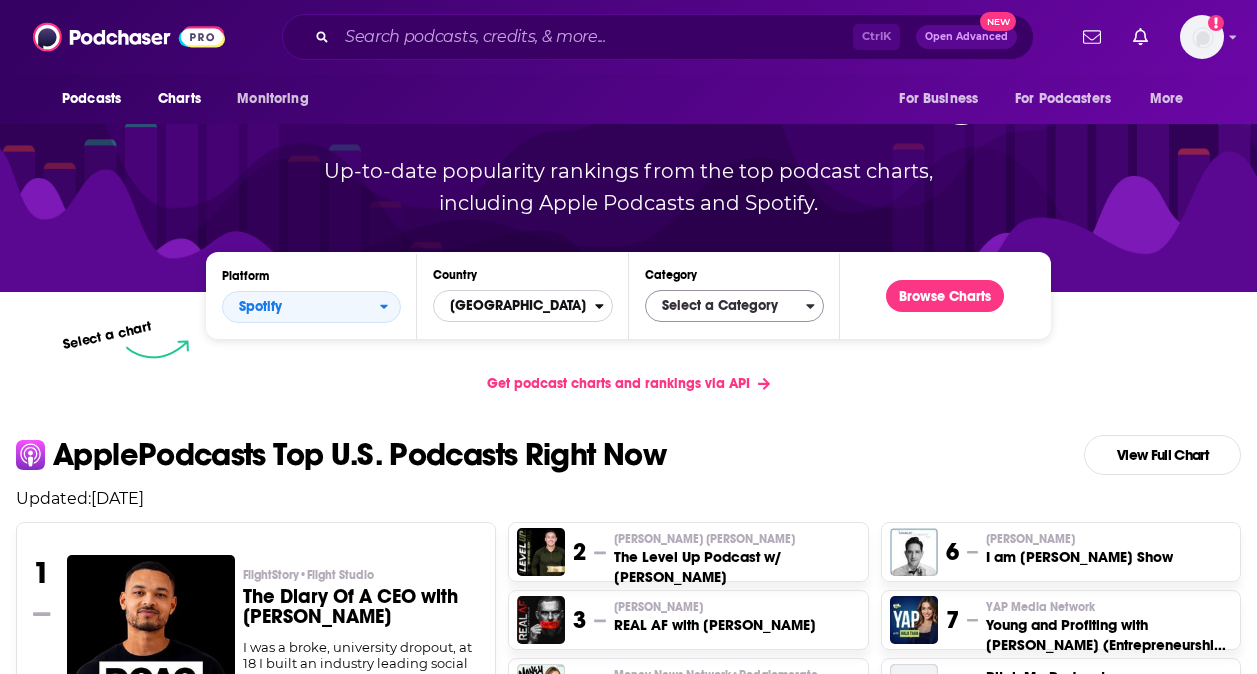 click on "[GEOGRAPHIC_DATA]" at bounding box center (514, 306) 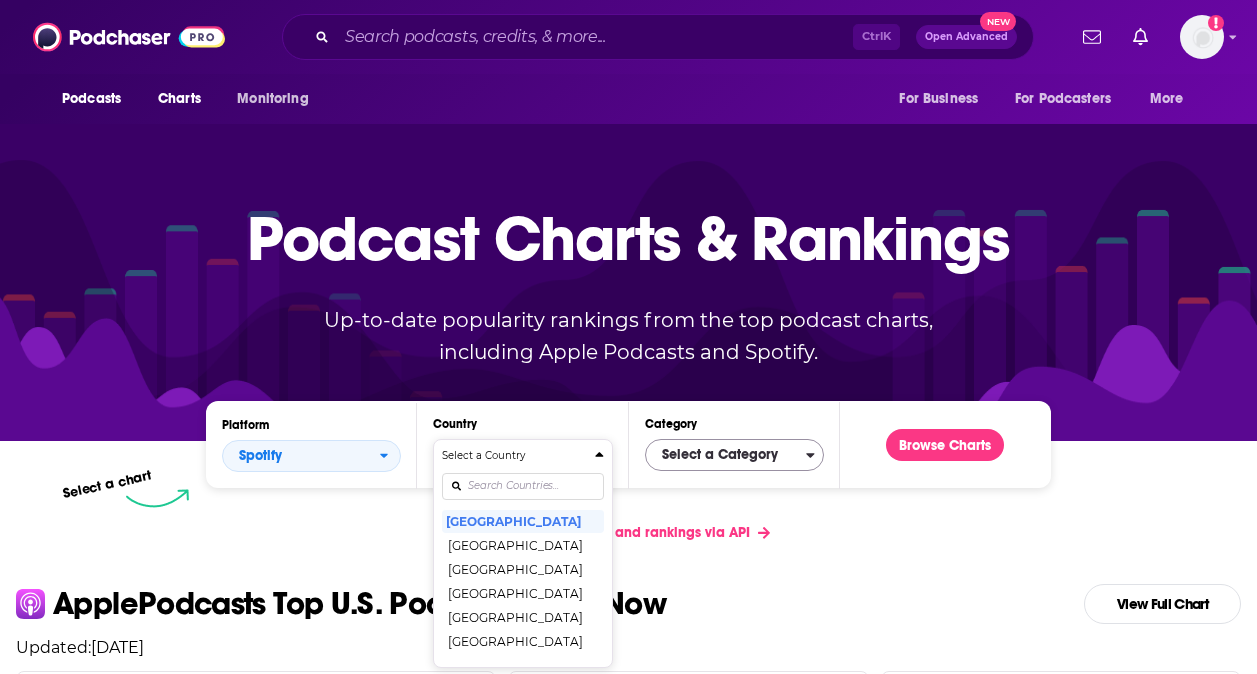 scroll, scrollTop: 0, scrollLeft: 0, axis: both 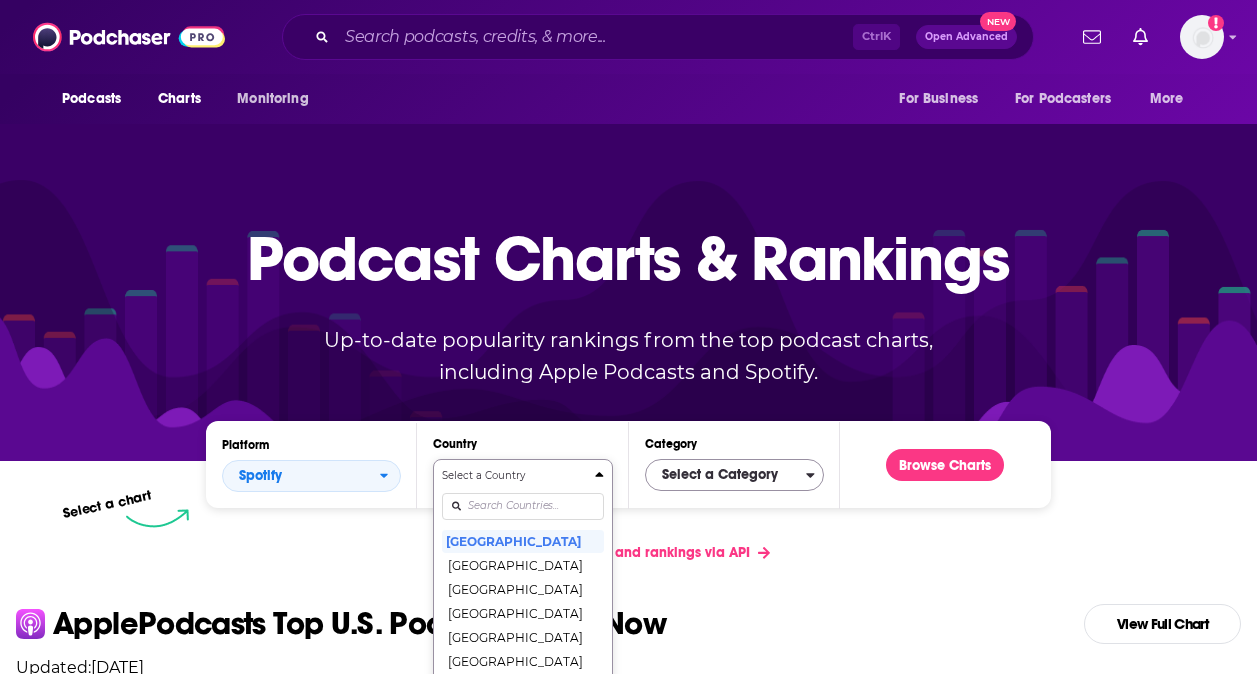 click on "Select a Country United States Argentina Australia Austria Brazil Canada Chile Colombia Denmark Finland France Germany India Indonesia Ireland Italy Japan Mexico Netherlands New Zealand Norway Philippines Poland Spain Sweden United Kingdom" at bounding box center (522, 573) 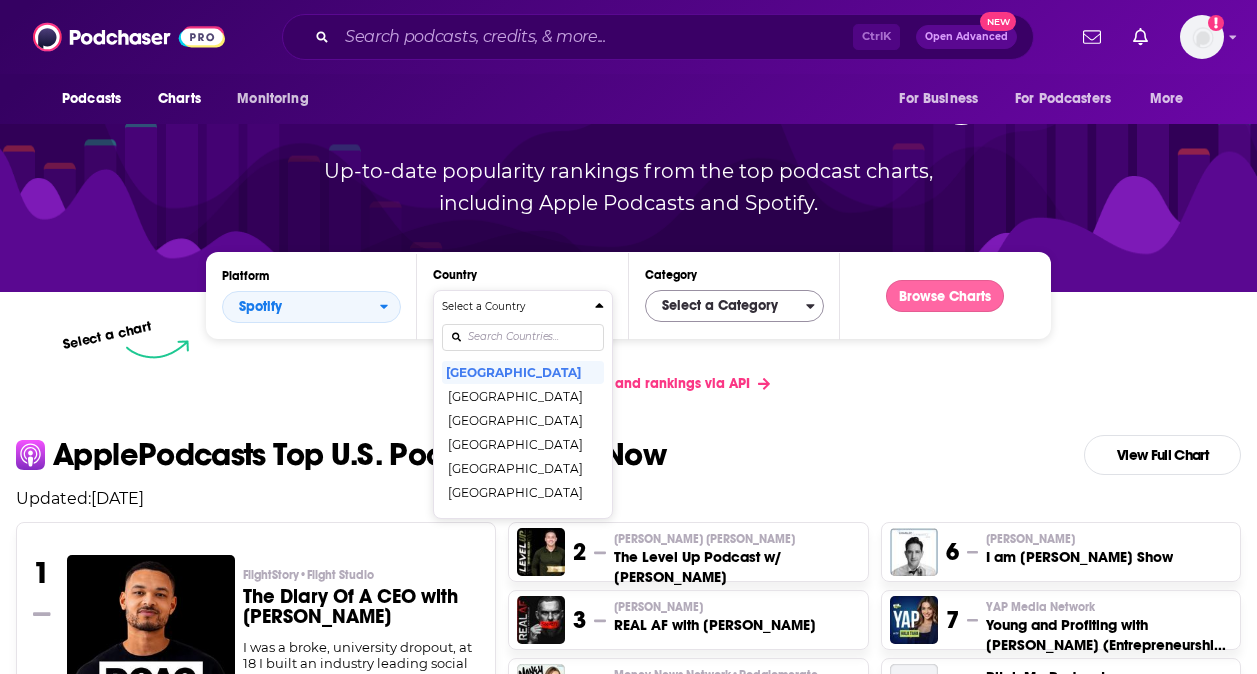 click on "Browse Charts" at bounding box center [945, 296] 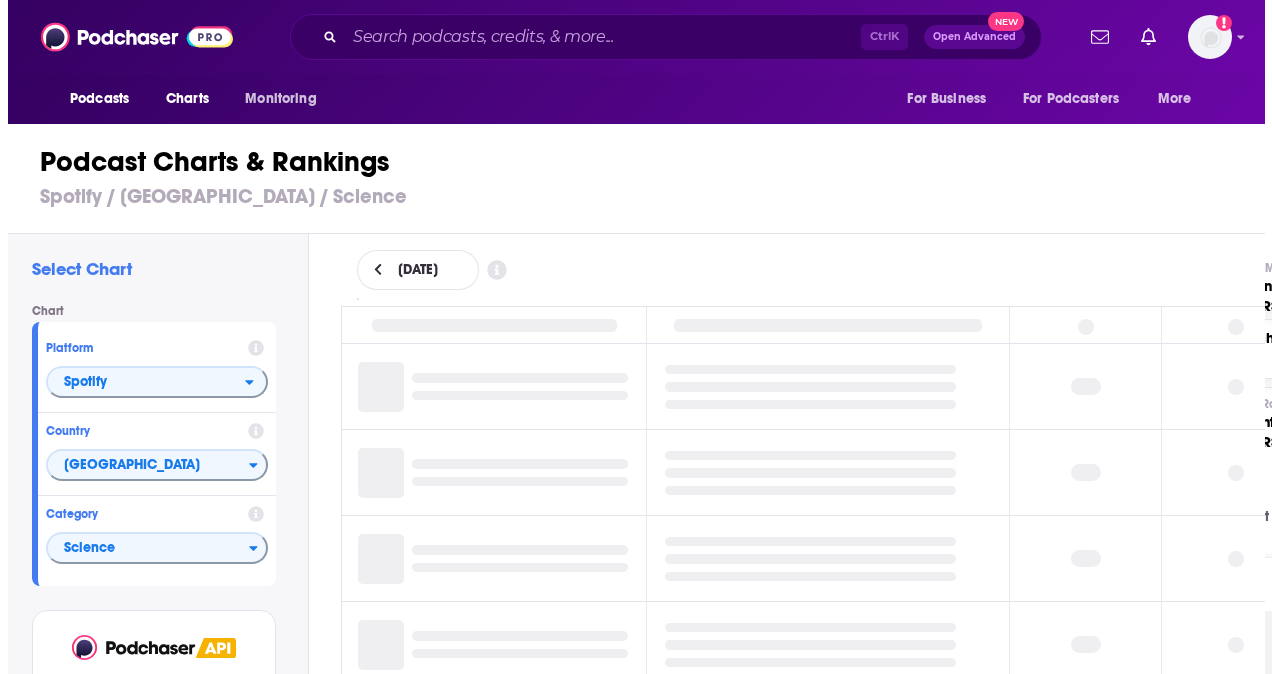 scroll, scrollTop: 0, scrollLeft: 0, axis: both 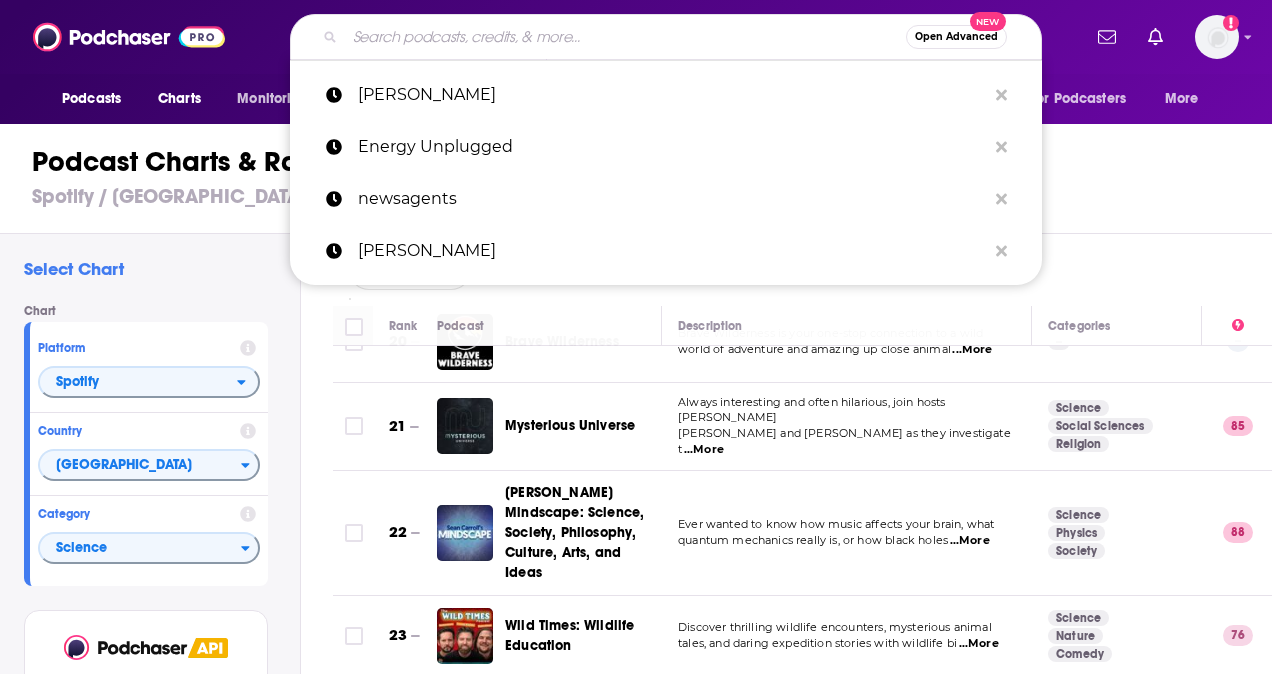 drag, startPoint x: 494, startPoint y: 29, endPoint x: 488, endPoint y: 38, distance: 10.816654 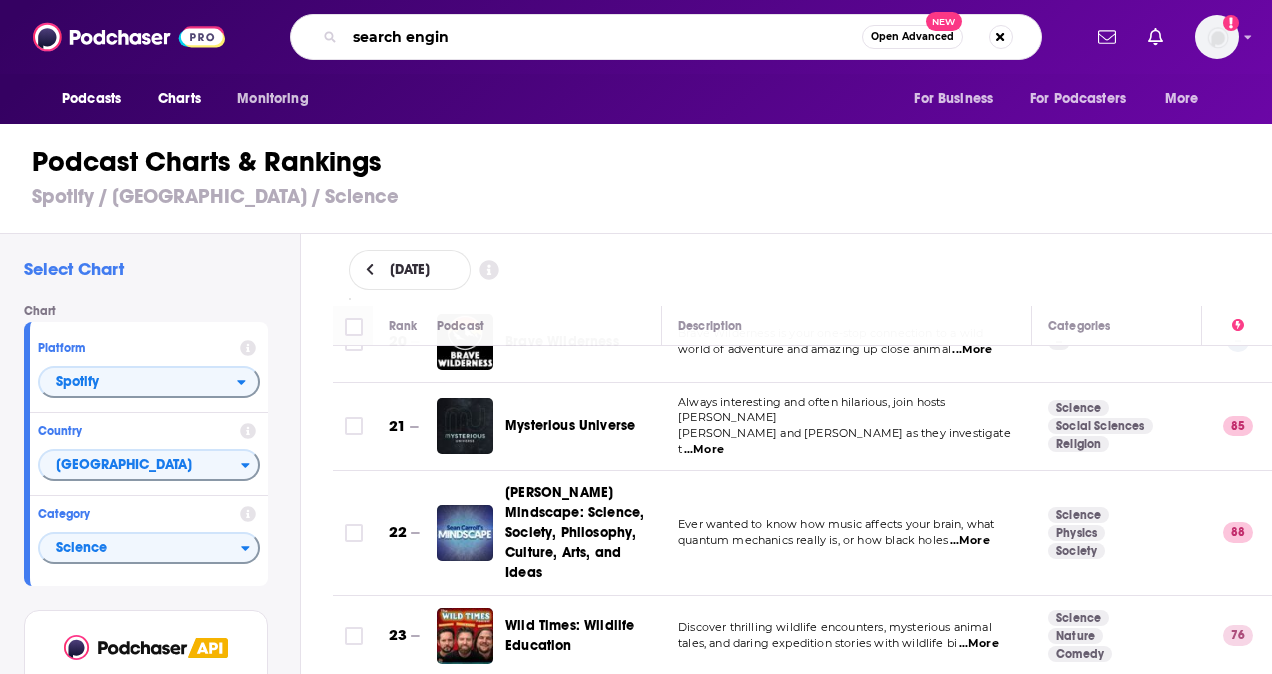 type on "search engine" 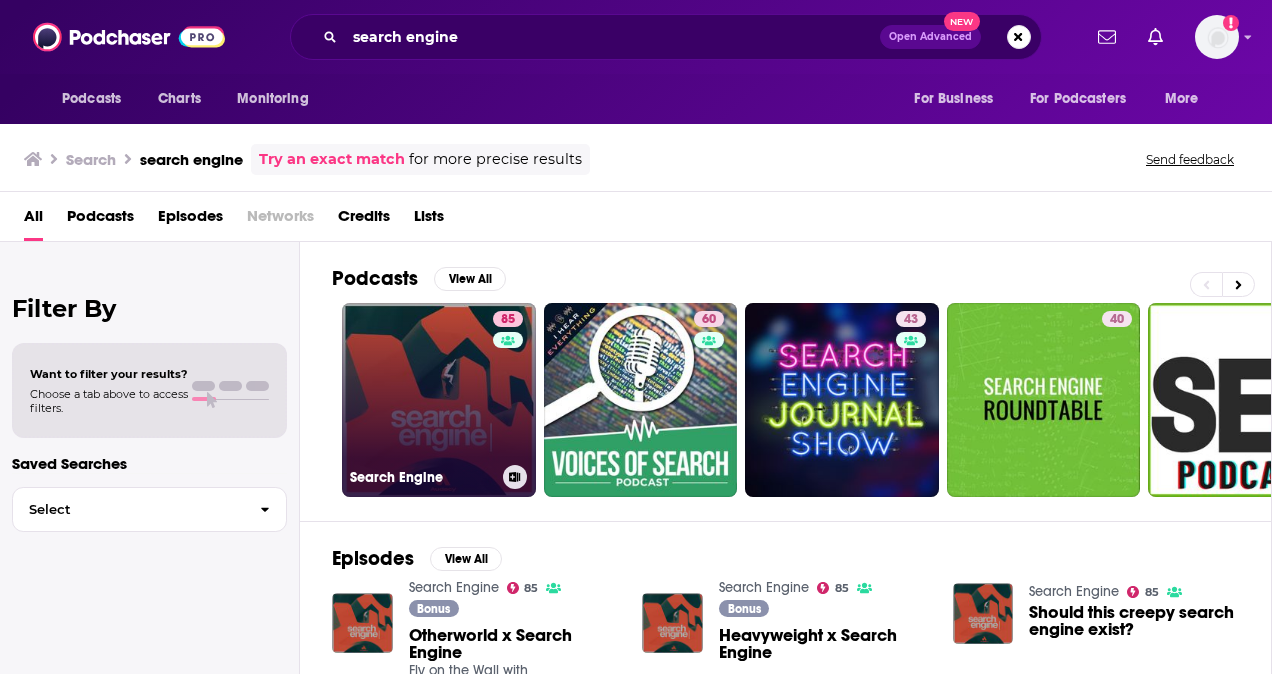 click on "85 Search Engine" at bounding box center [439, 400] 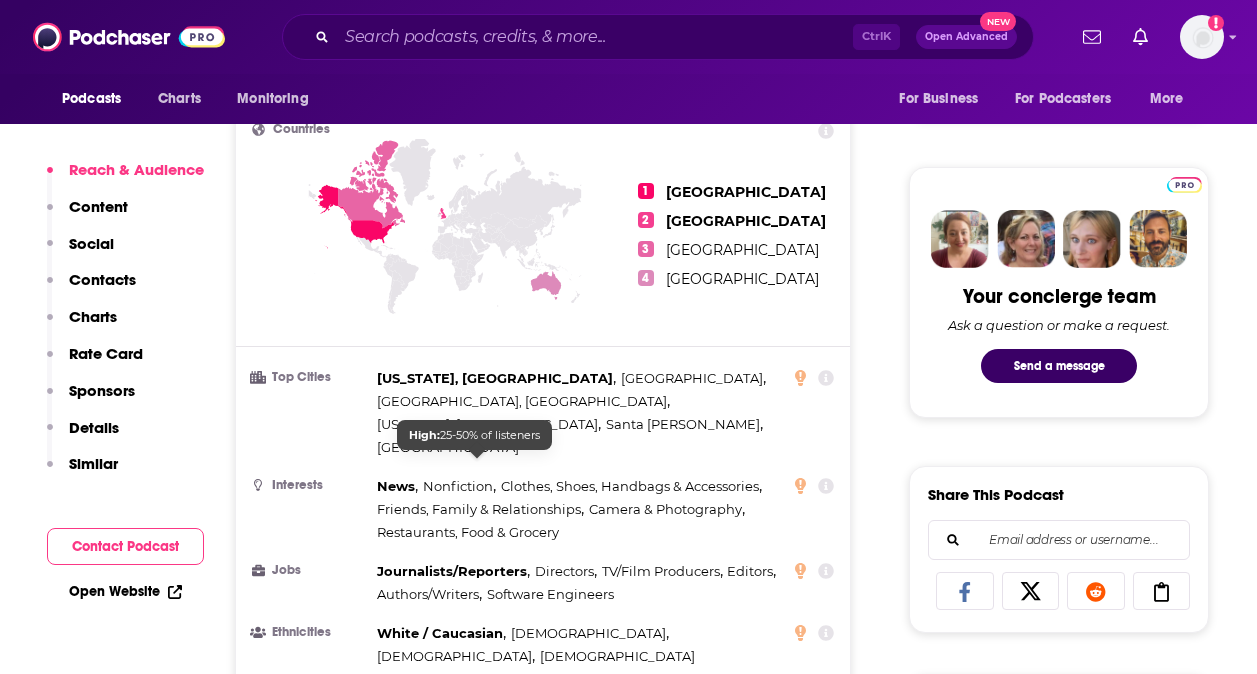scroll, scrollTop: 900, scrollLeft: 0, axis: vertical 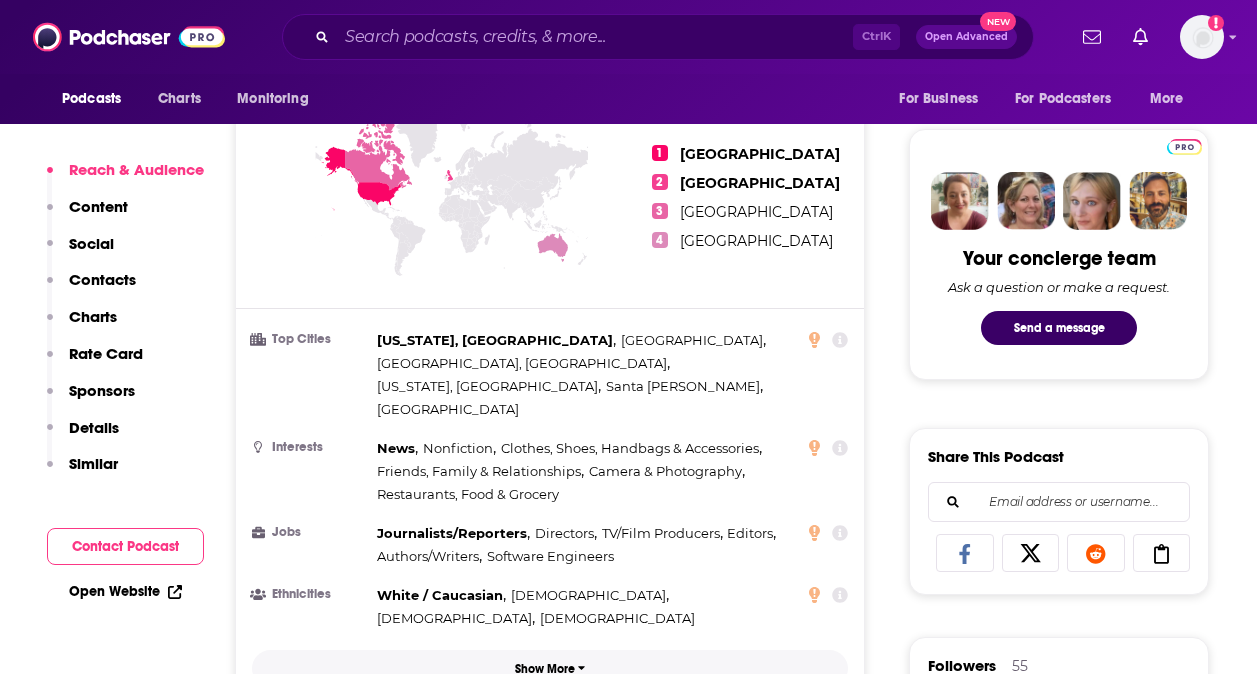 click on "Show More" at bounding box center (545, 669) 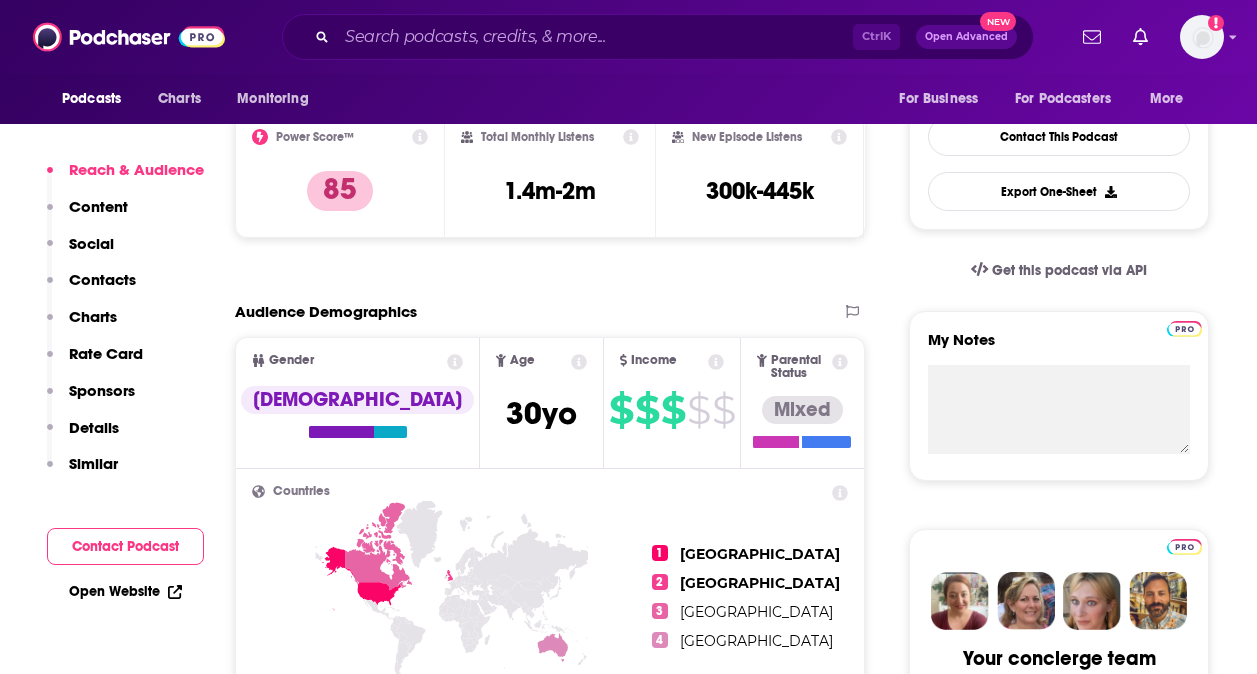 scroll, scrollTop: 500, scrollLeft: 0, axis: vertical 